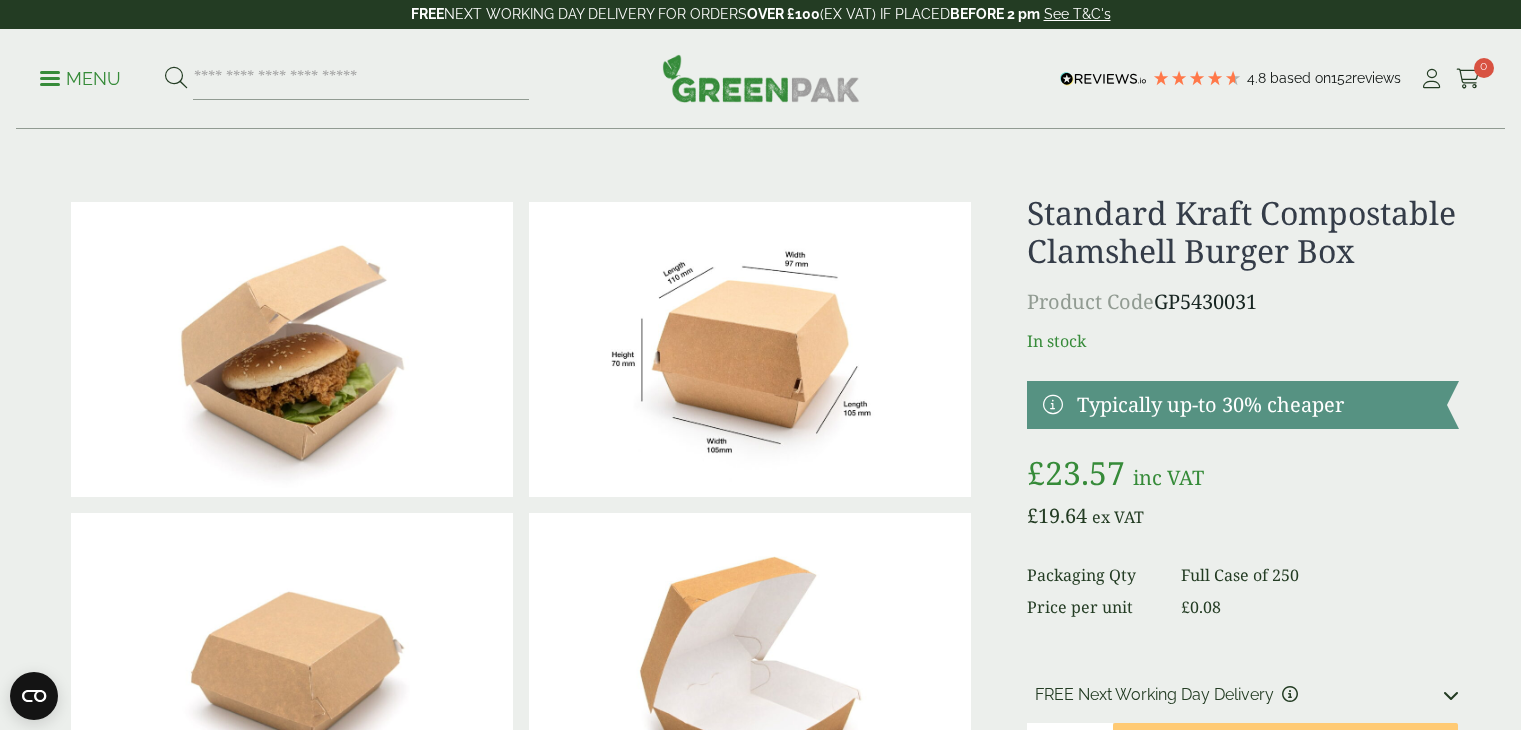 scroll, scrollTop: 0, scrollLeft: 0, axis: both 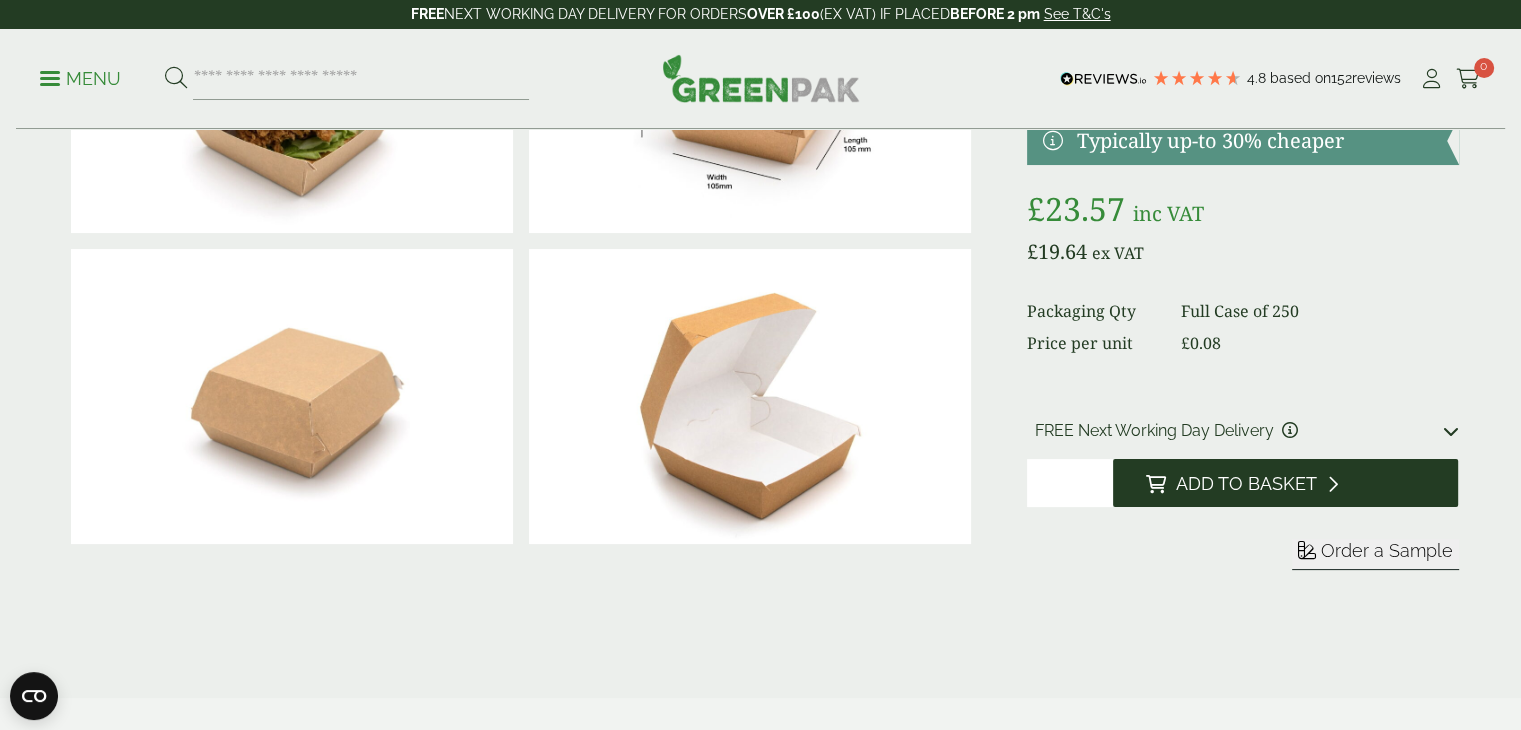 click at bounding box center (1155, 484) 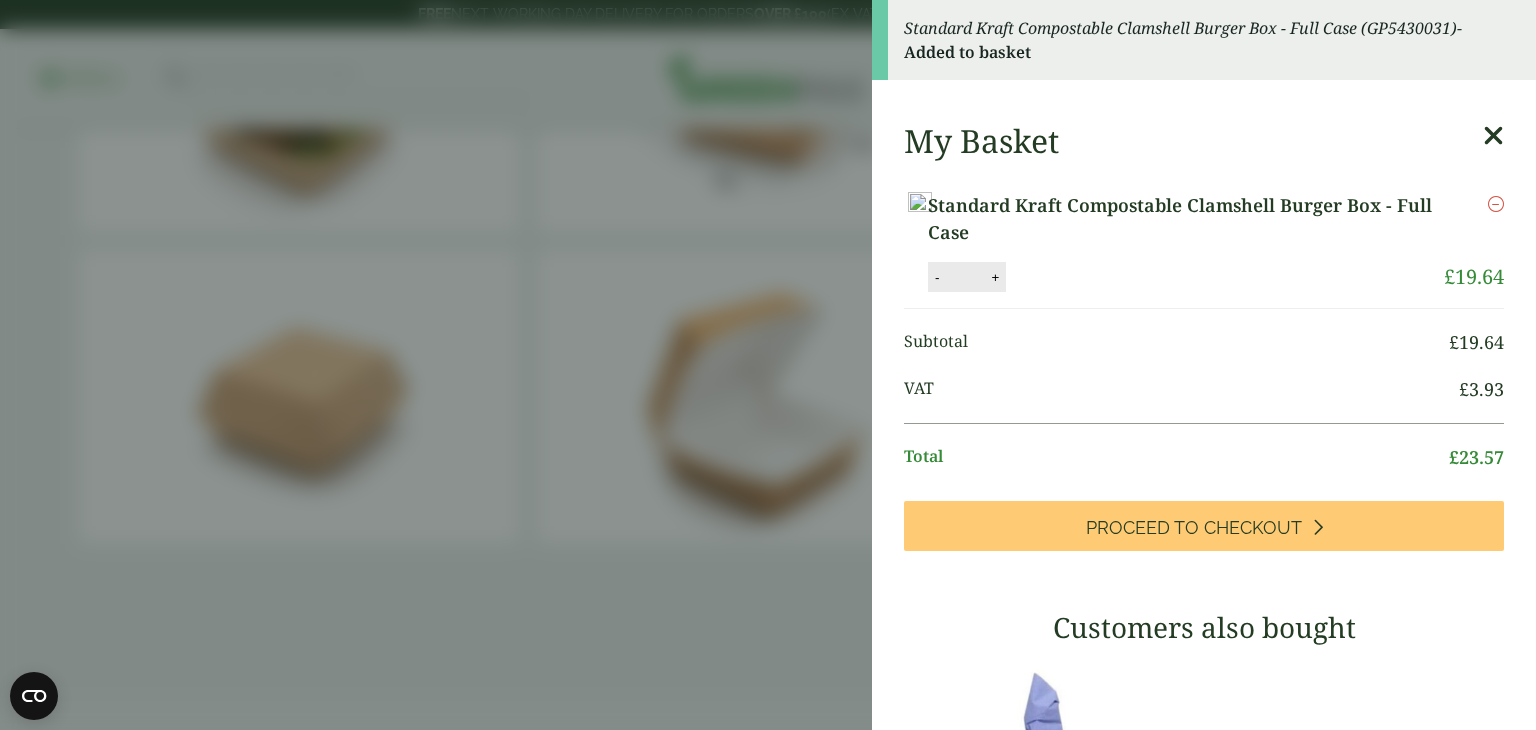click at bounding box center (1493, 136) 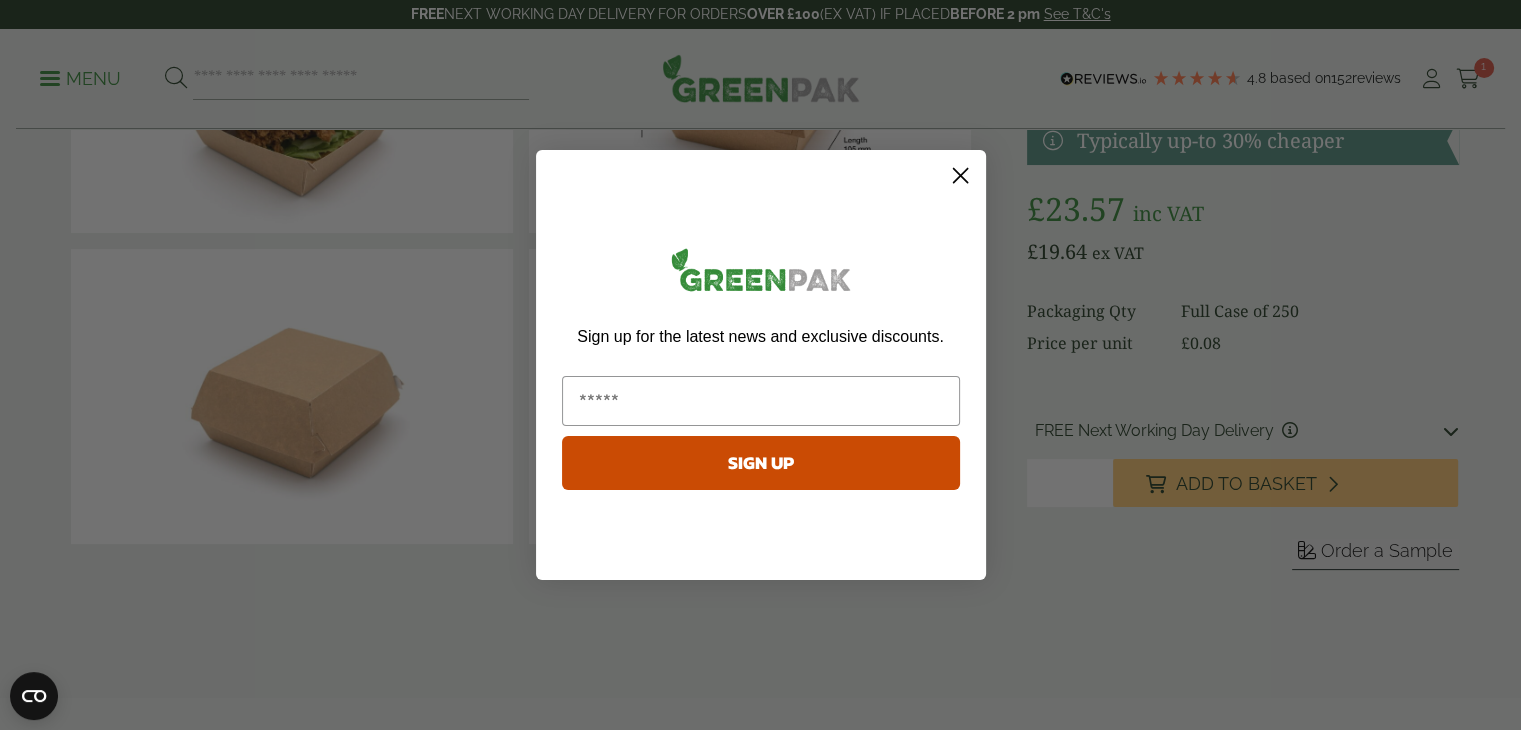 click at bounding box center [761, 273] 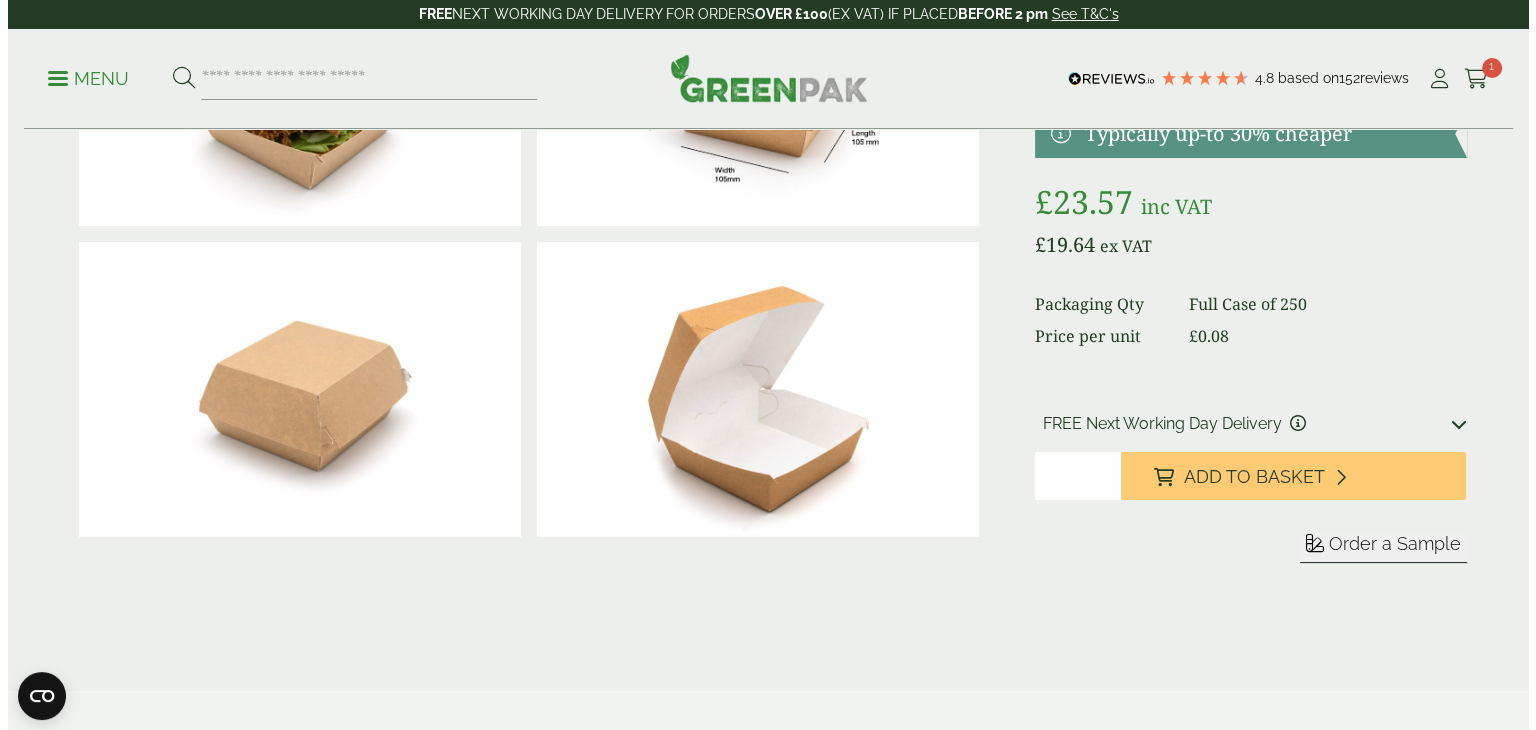 scroll, scrollTop: 0, scrollLeft: 0, axis: both 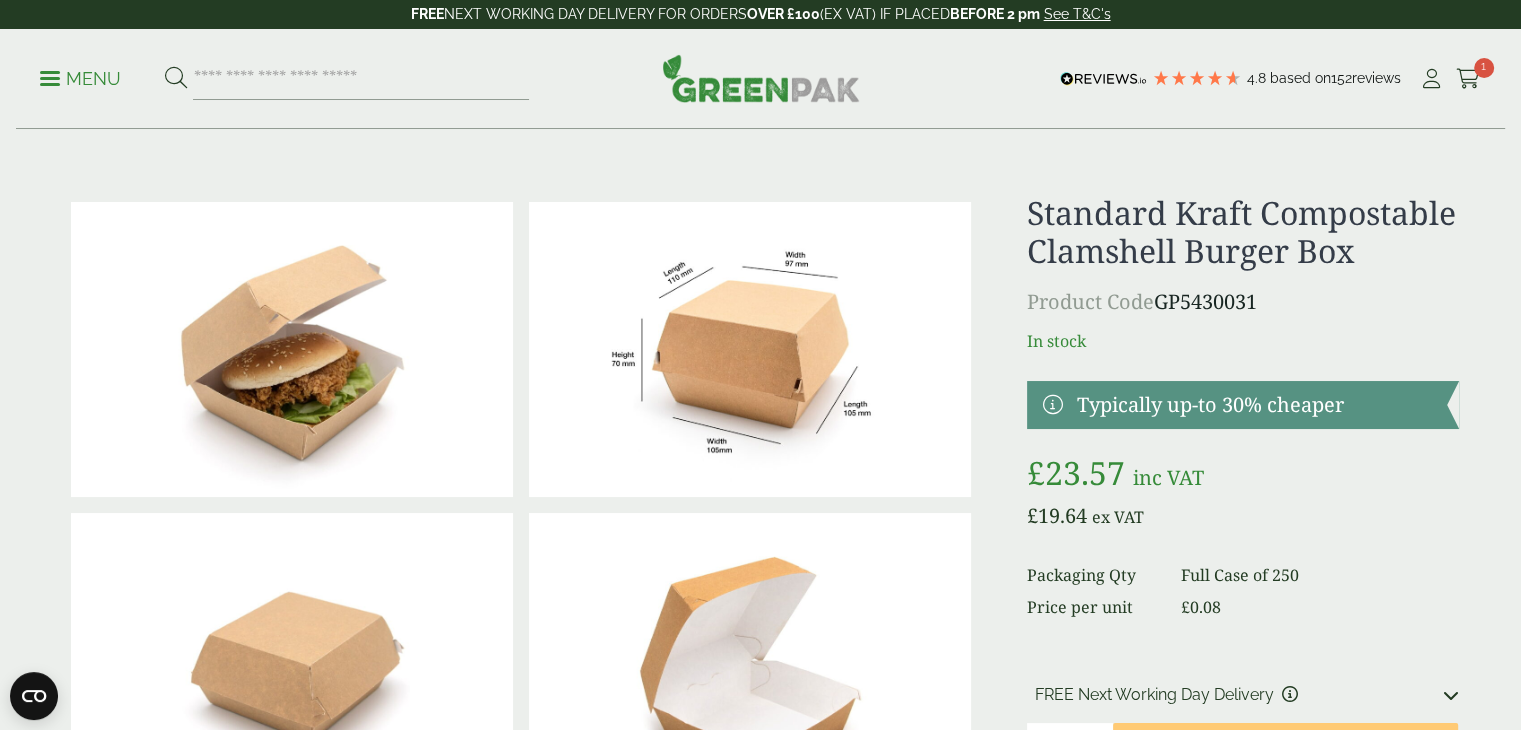 click on "Menu" at bounding box center (80, 79) 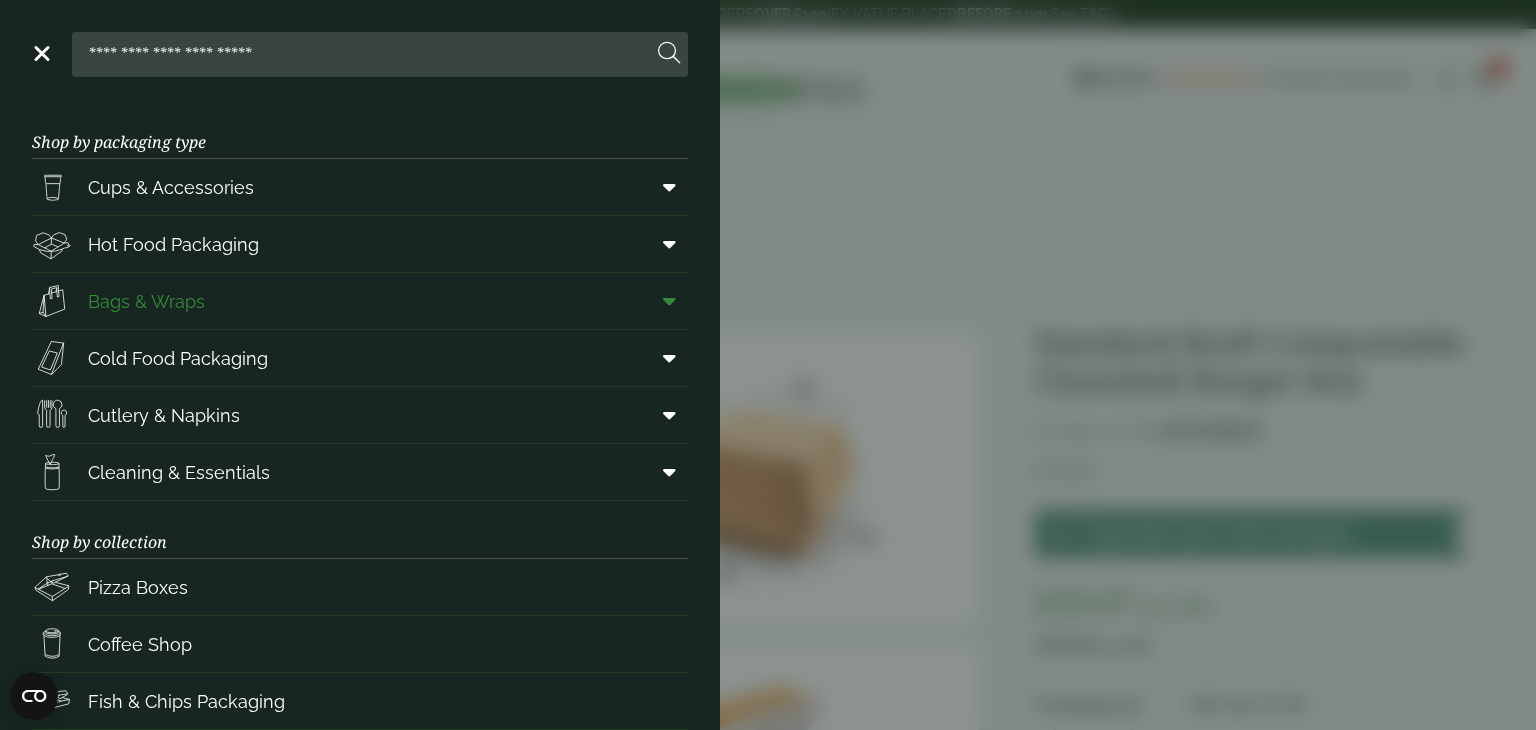 click on "Bags & Wraps" at bounding box center [146, 301] 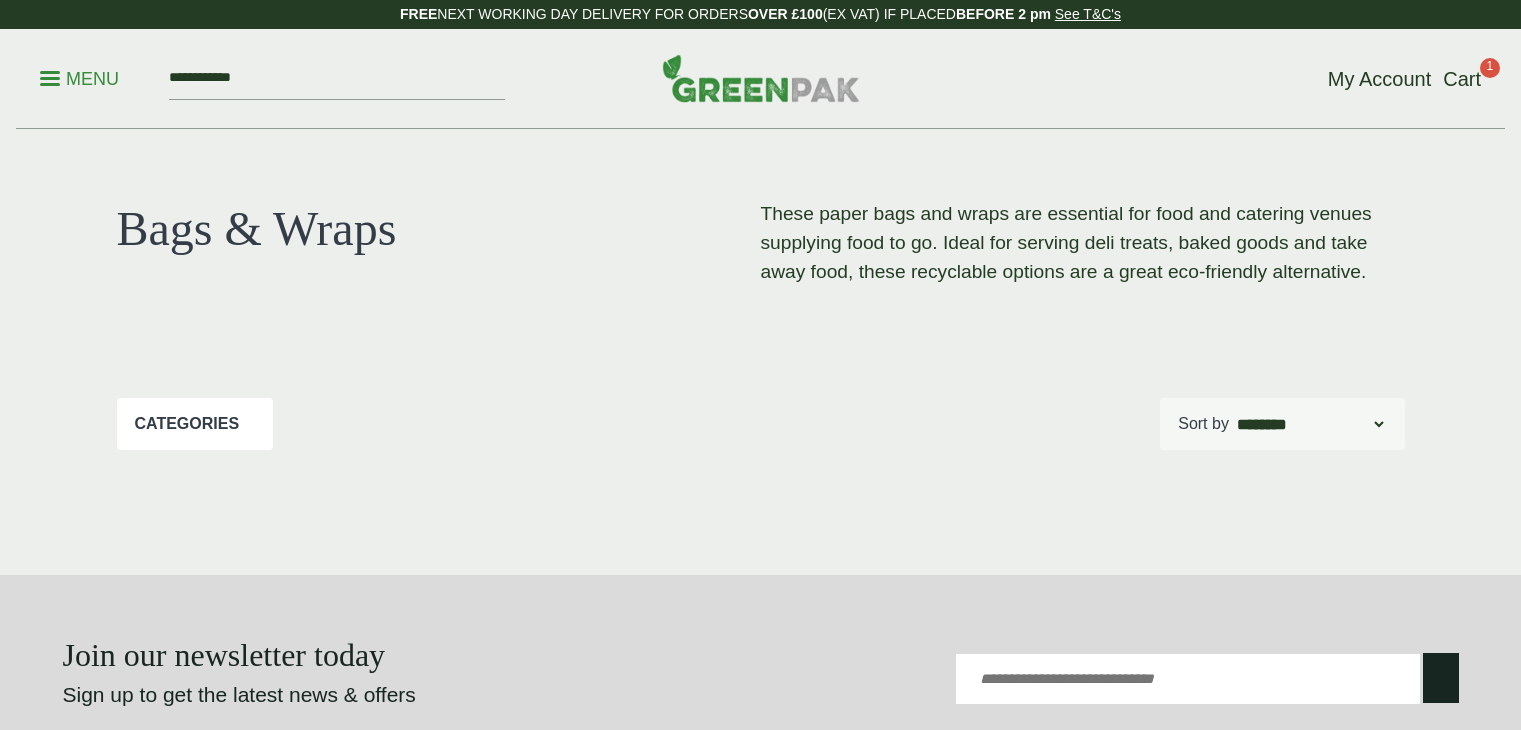 scroll, scrollTop: 0, scrollLeft: 0, axis: both 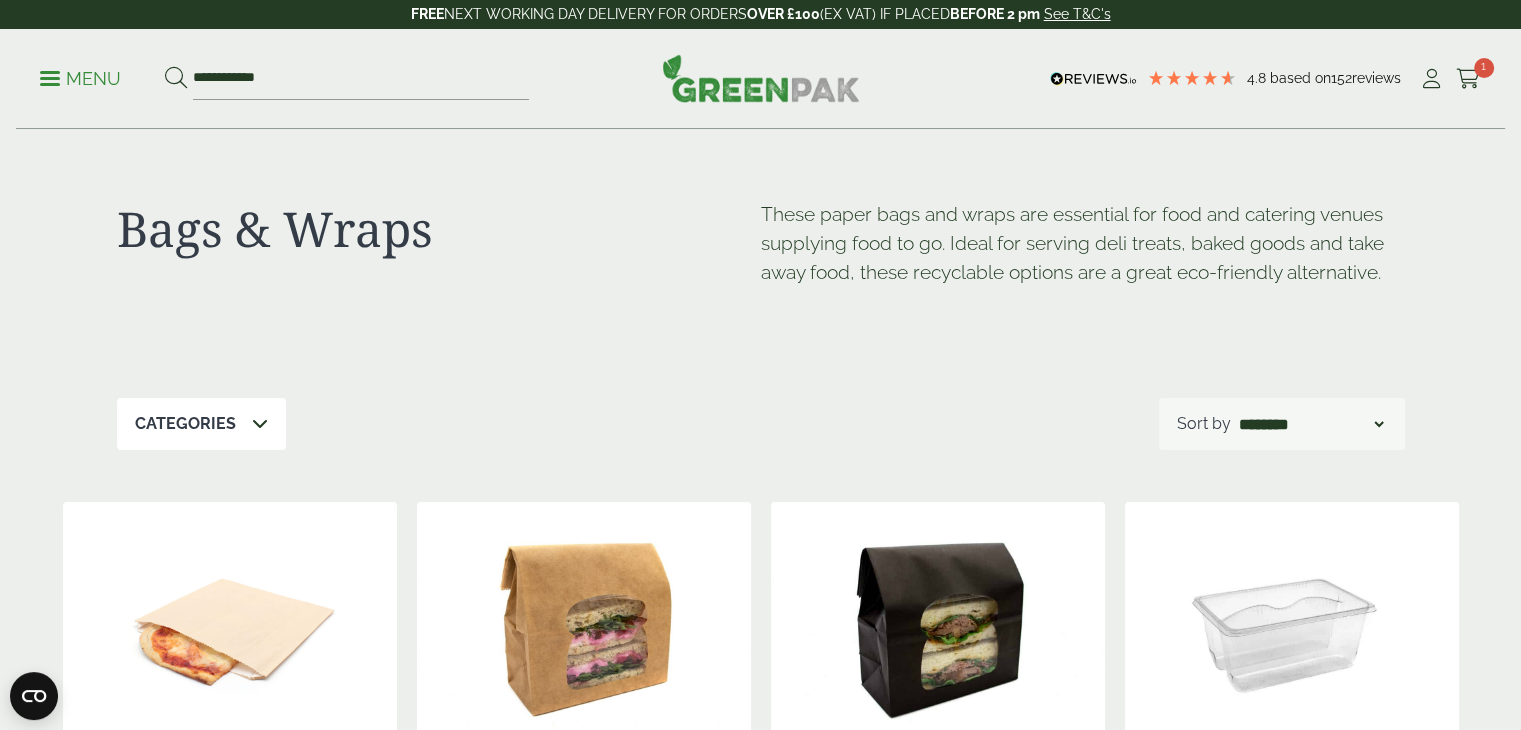click at bounding box center (50, 78) 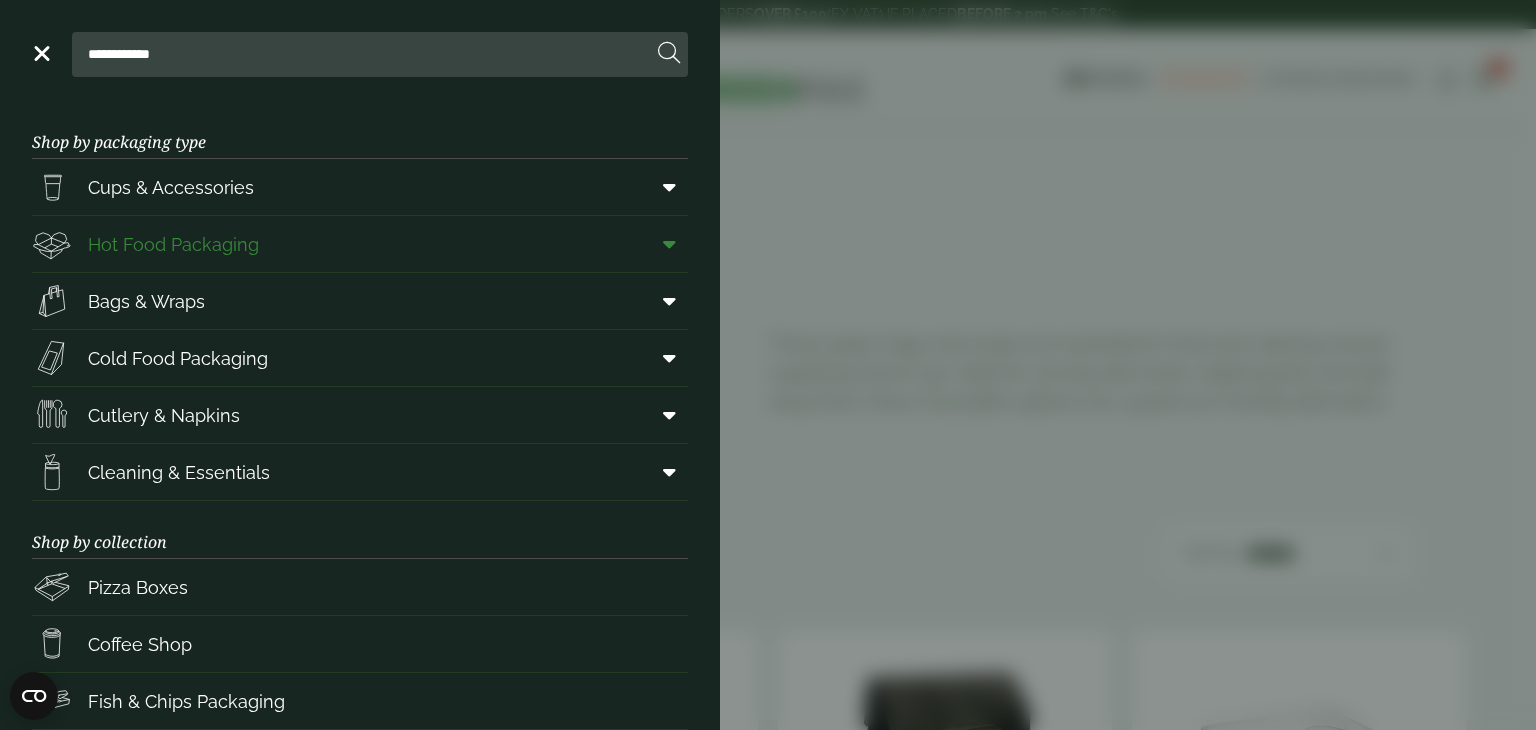 click on "Hot Food Packaging" at bounding box center (173, 244) 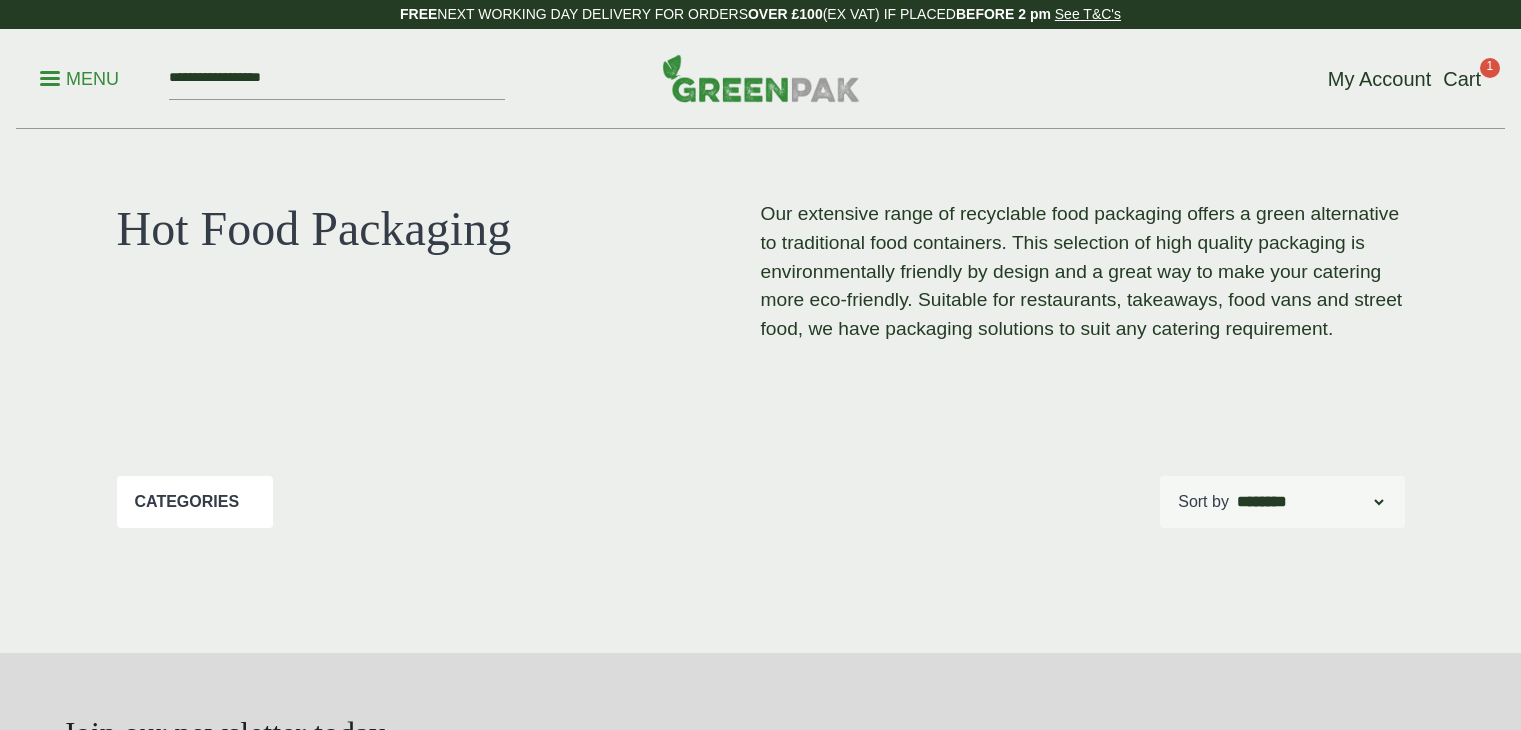 scroll, scrollTop: 0, scrollLeft: 0, axis: both 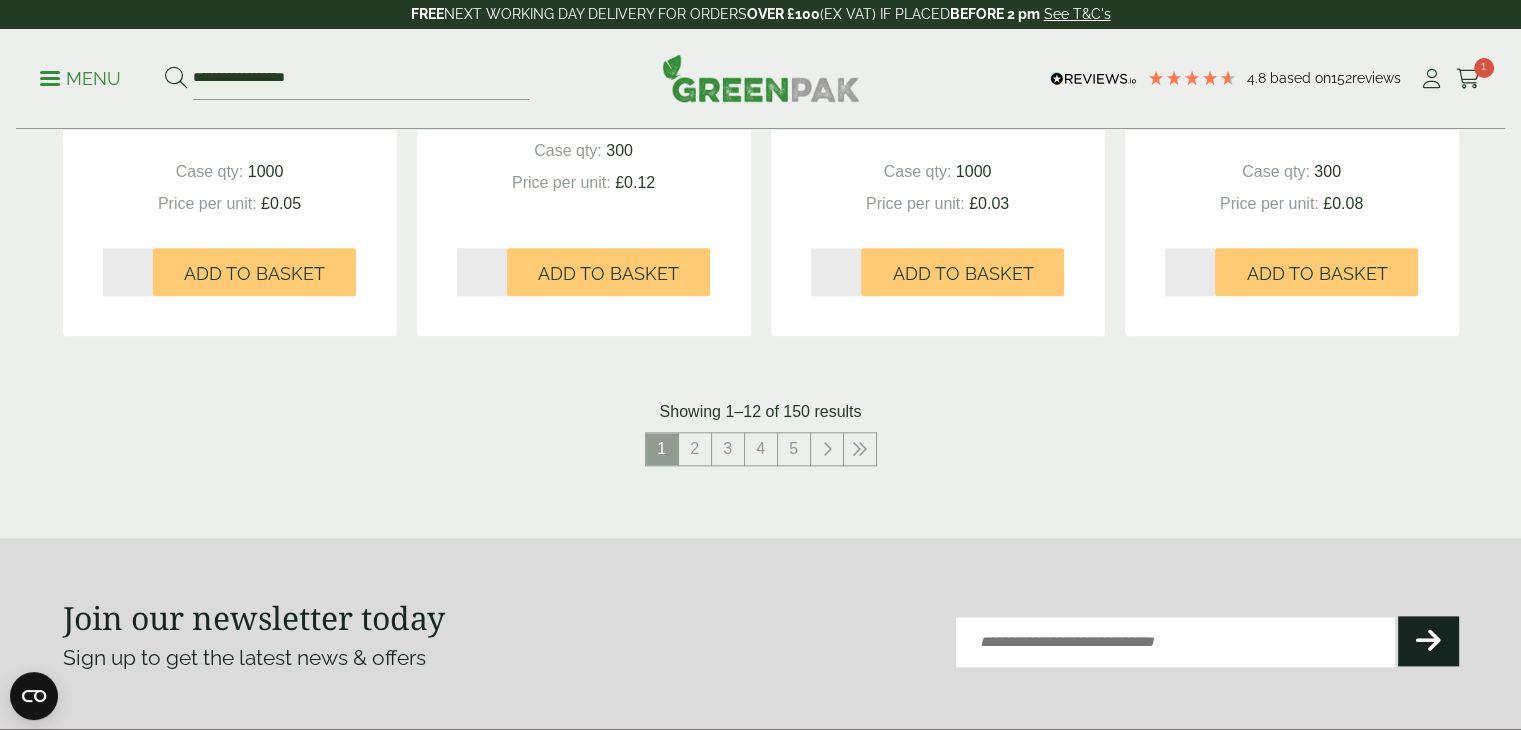 drag, startPoint x: 1530, startPoint y: 97, endPoint x: 1535, endPoint y: 540, distance: 443.02823 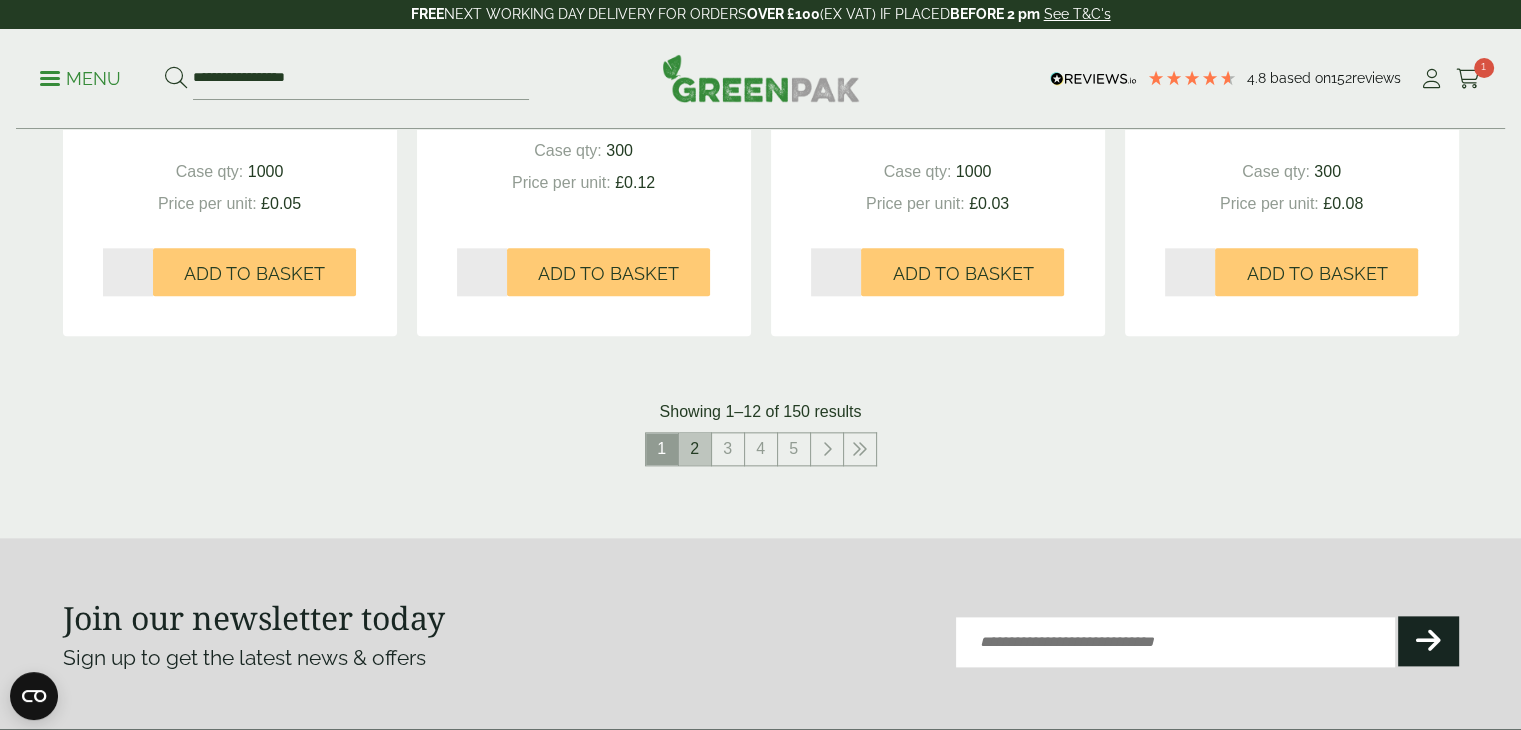 click on "2" at bounding box center (695, 449) 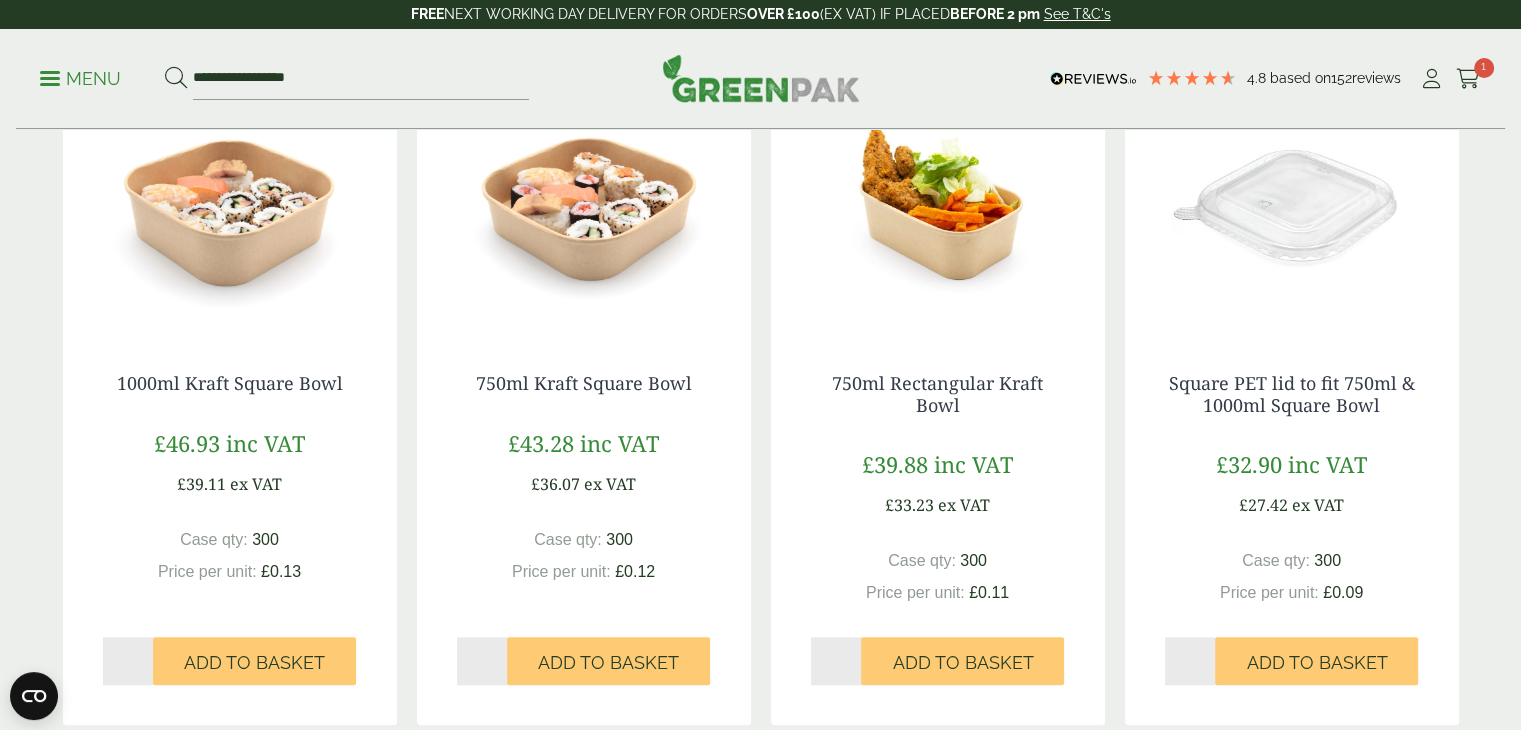 scroll, scrollTop: 1923, scrollLeft: 0, axis: vertical 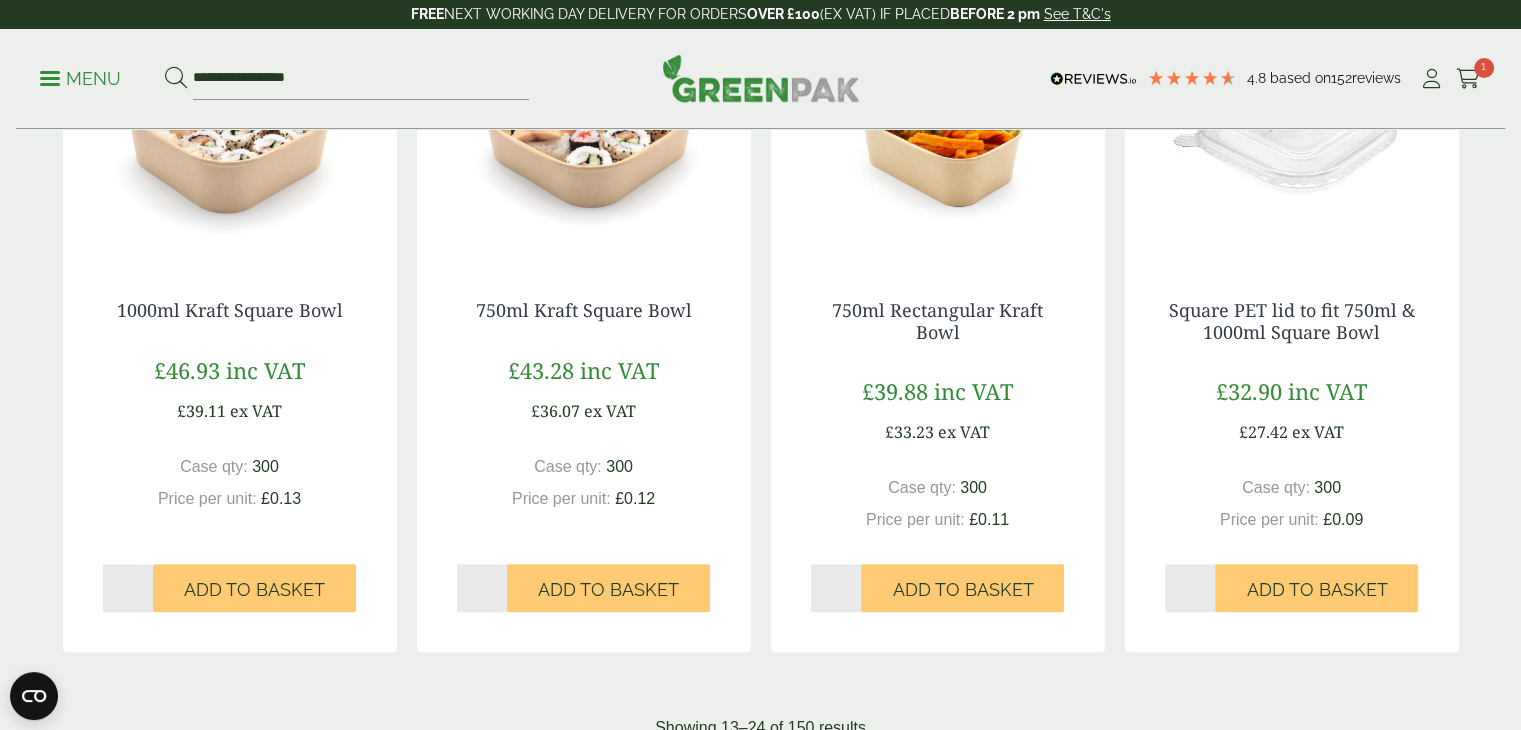 click on "Hot Food Packaging
Our extensive range of recyclable food packaging offers a green alternative to traditional food containers. This selection of high quality packaging is environmentally friendly by design and a great way to make your catering more eco-friendly. Suitable for restaurants, takeaways, food vans and street food, we have packaging solutions to suit any catering requirement.
https://www.traditionrolex.com/48
Categories" at bounding box center (760, -502) 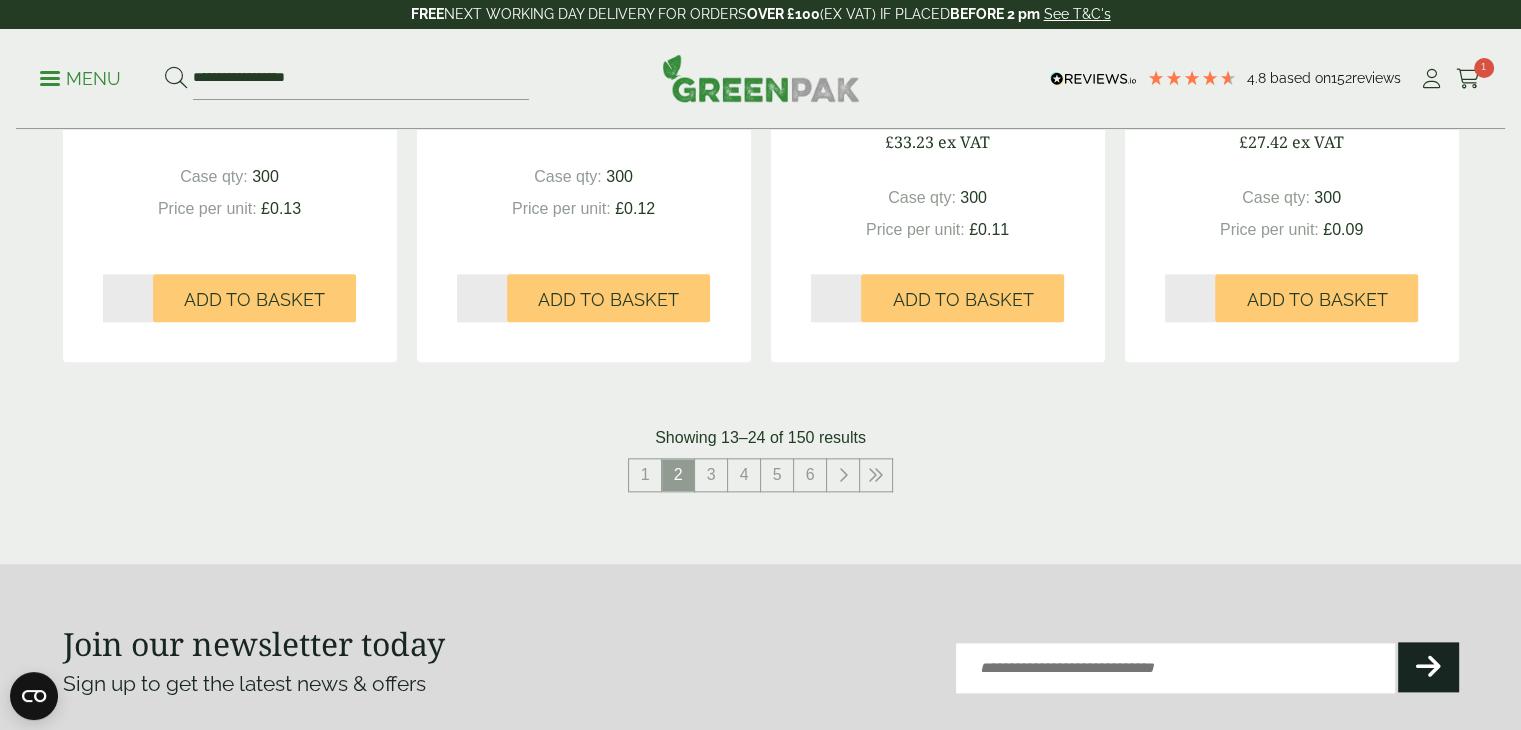 scroll, scrollTop: 2225, scrollLeft: 0, axis: vertical 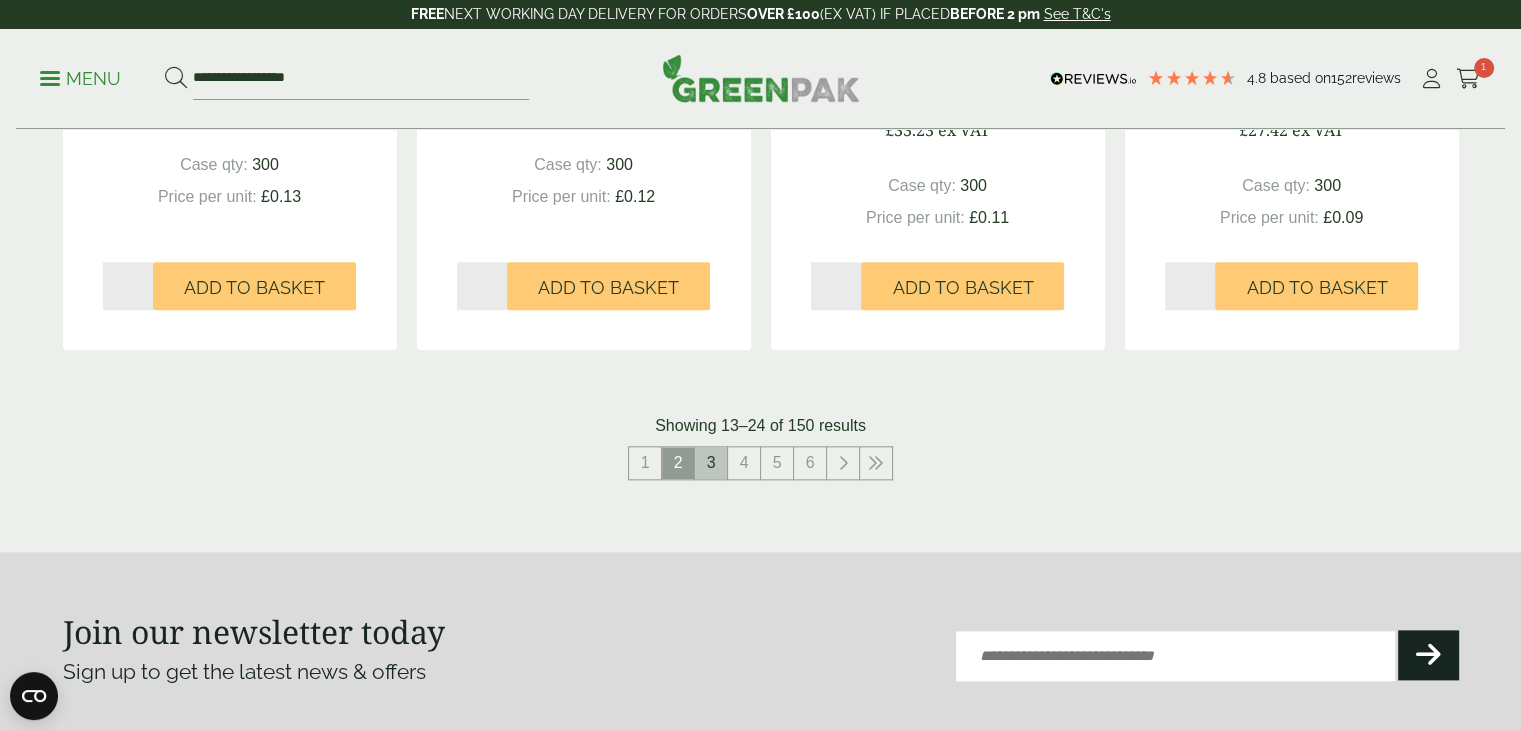 click on "3" at bounding box center (711, 463) 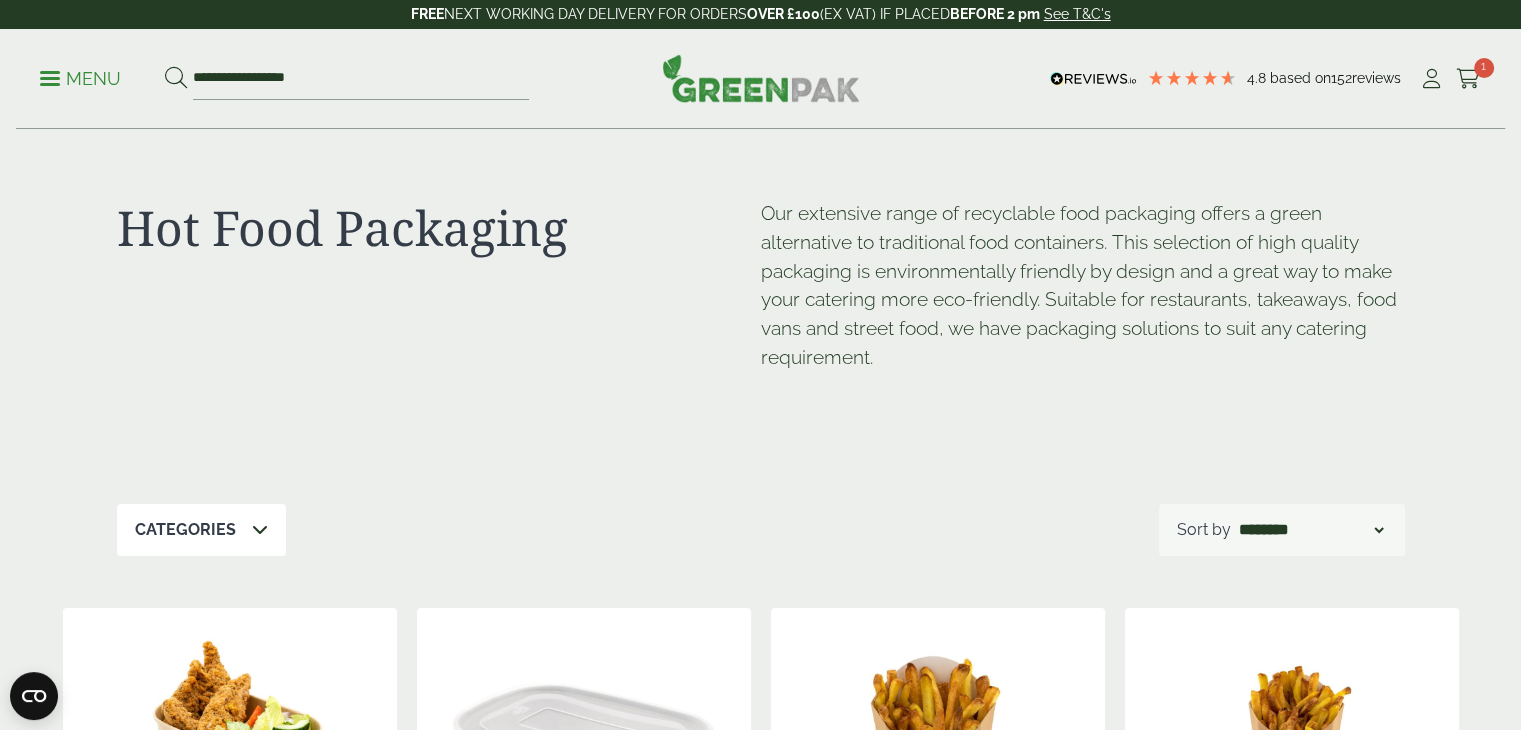 scroll, scrollTop: 0, scrollLeft: 0, axis: both 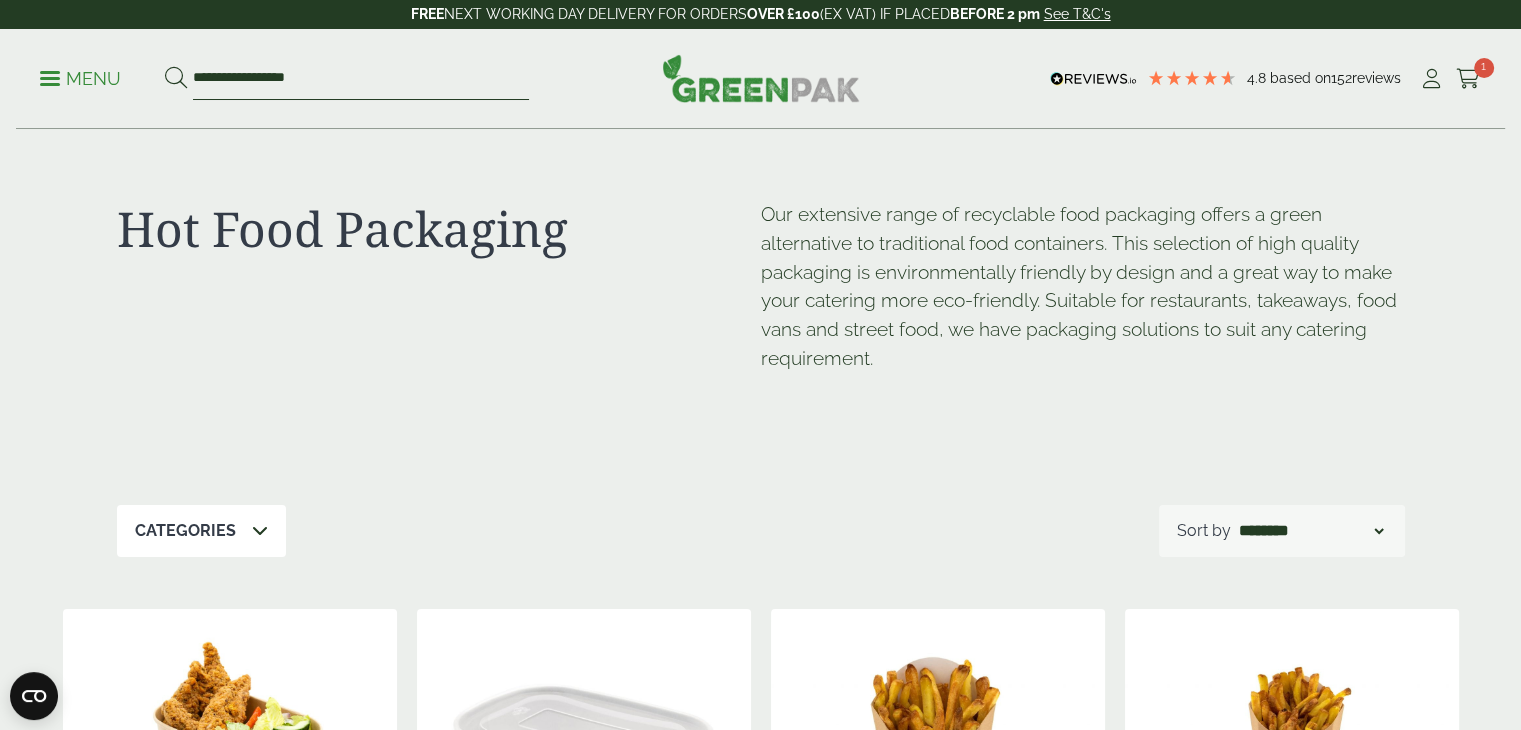 click on "**********" at bounding box center (361, 79) 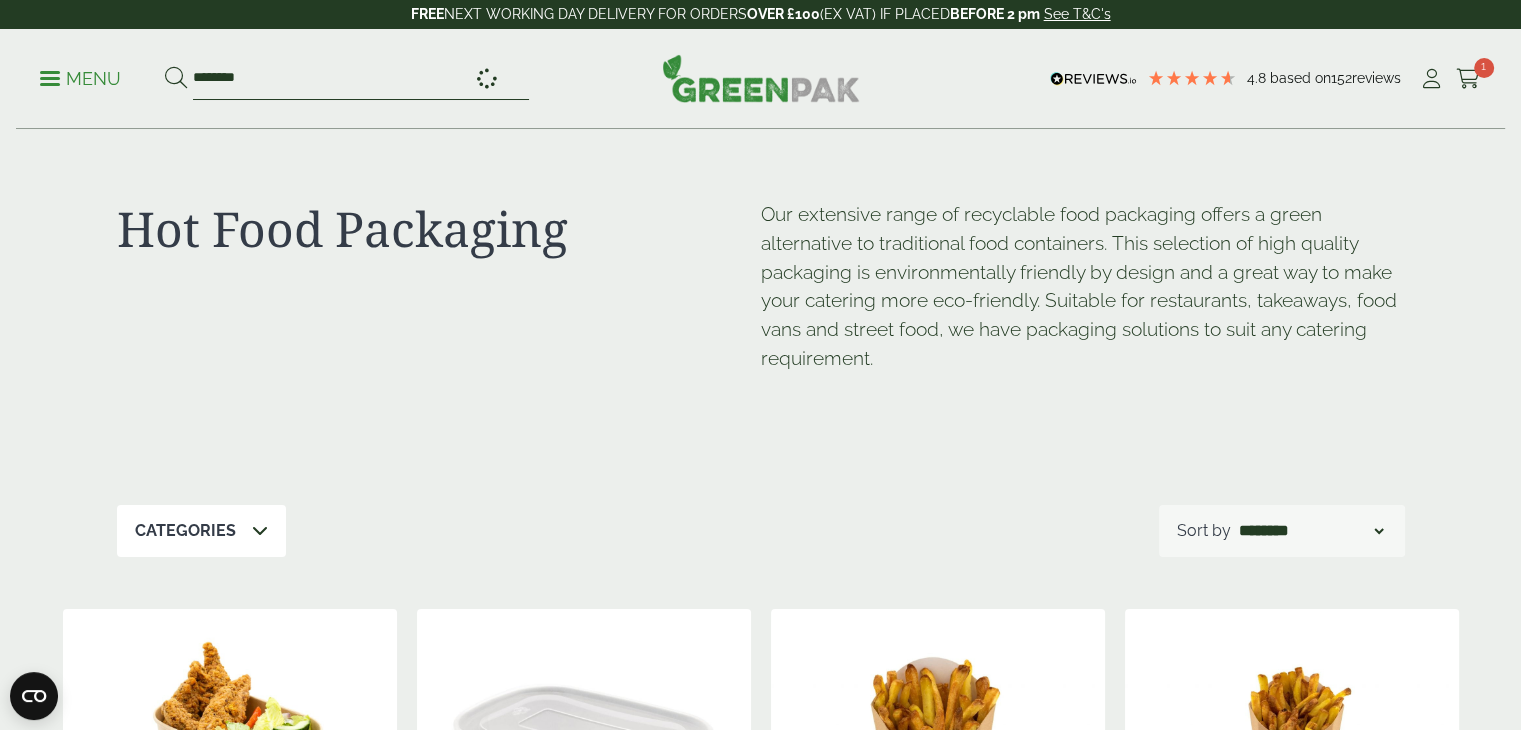 type on "********" 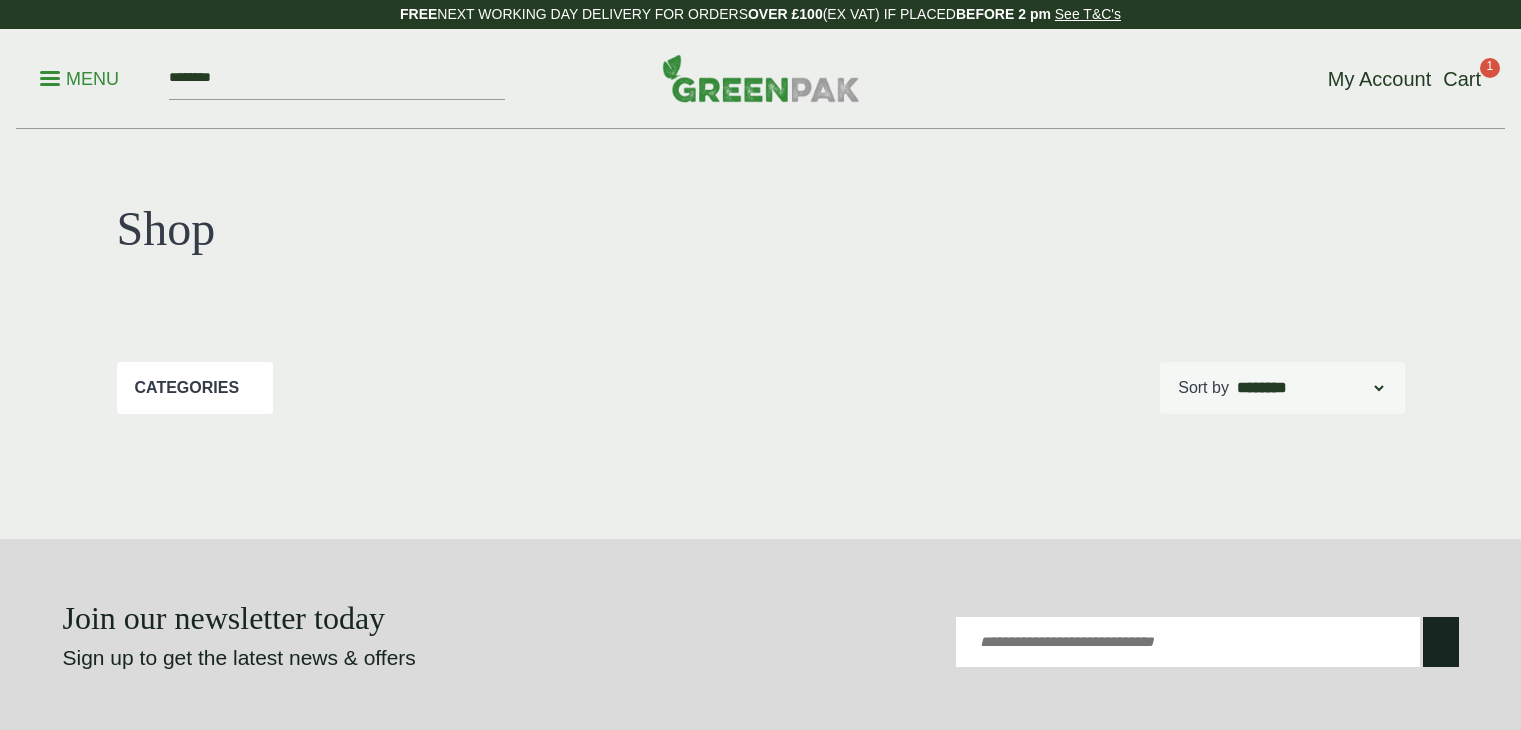 scroll, scrollTop: 0, scrollLeft: 0, axis: both 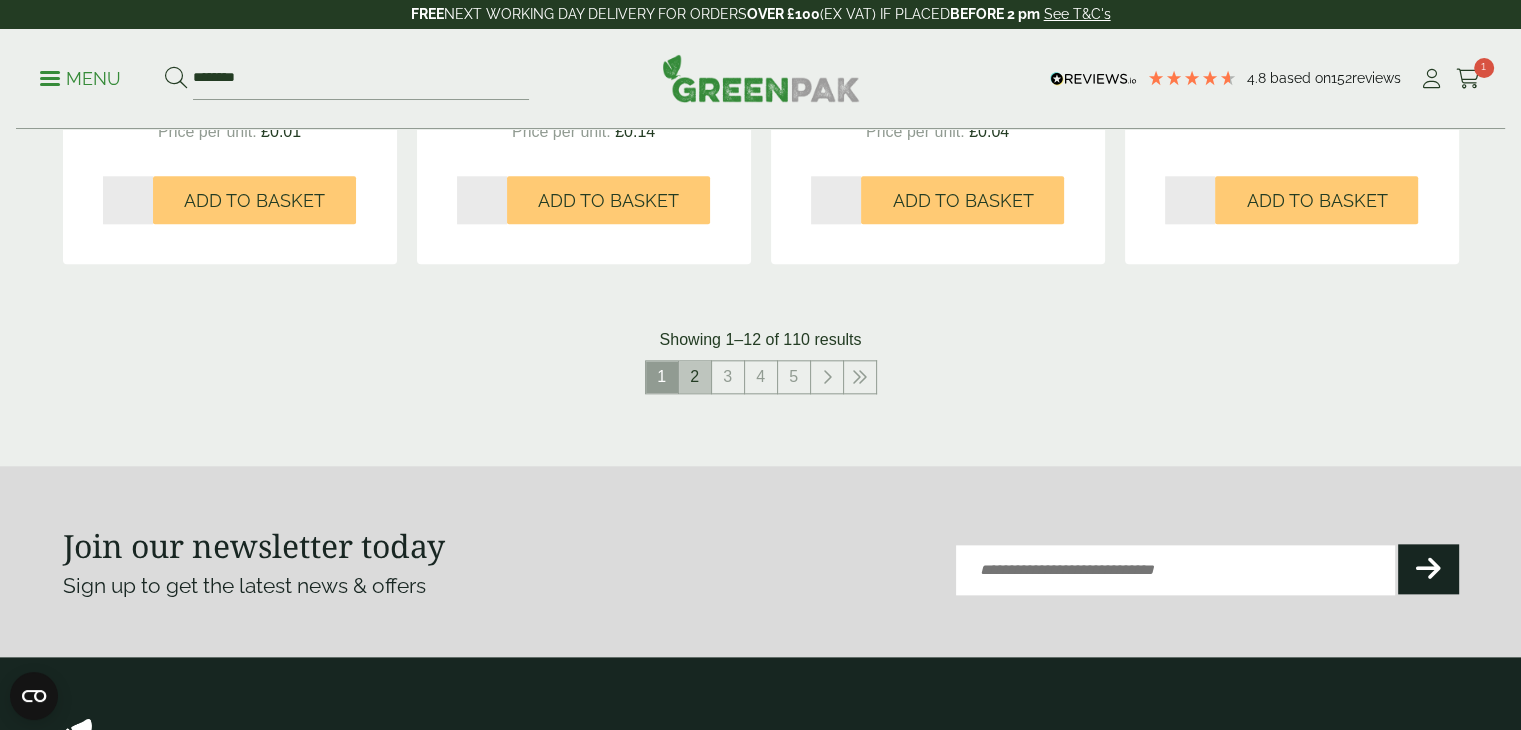 click on "2" at bounding box center [695, 377] 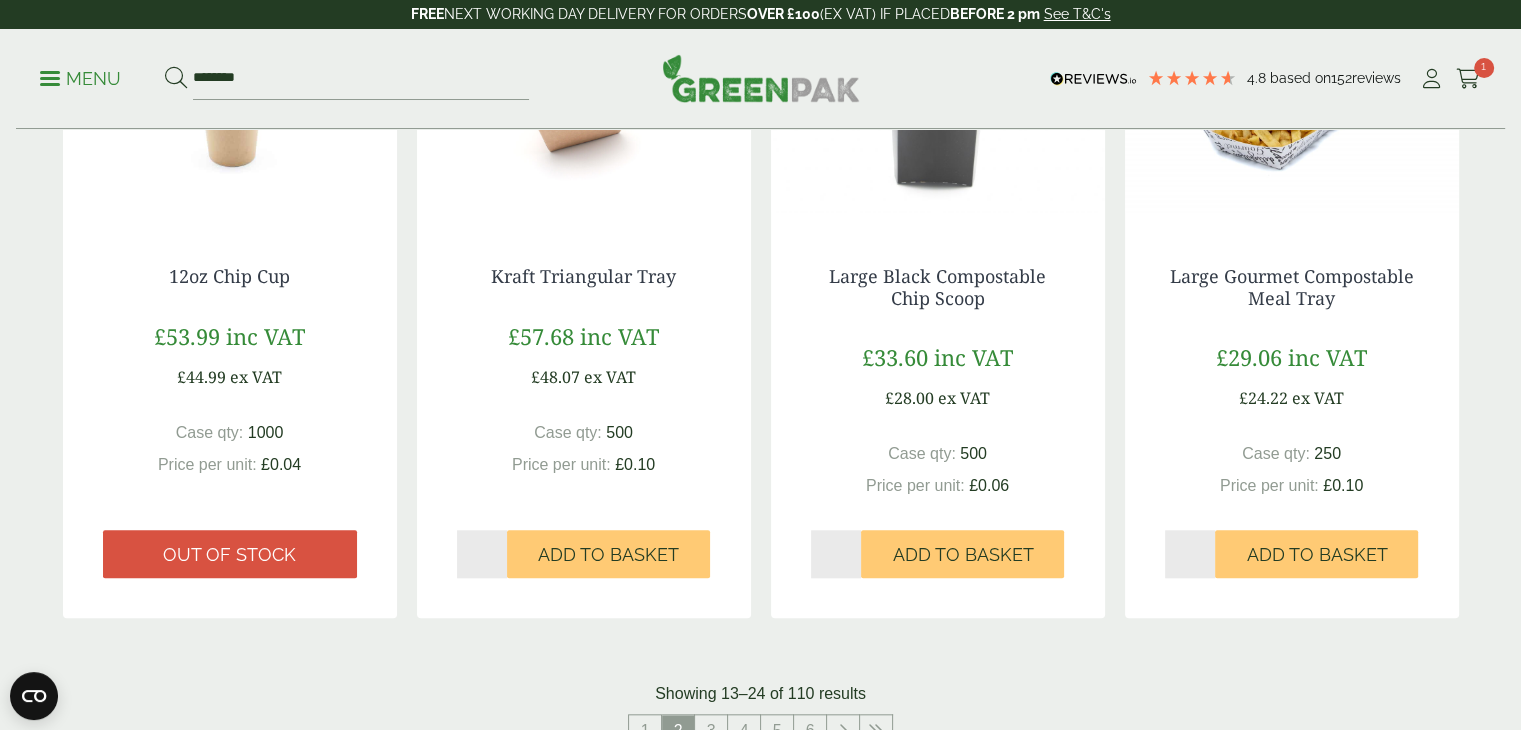 scroll, scrollTop: 2156, scrollLeft: 0, axis: vertical 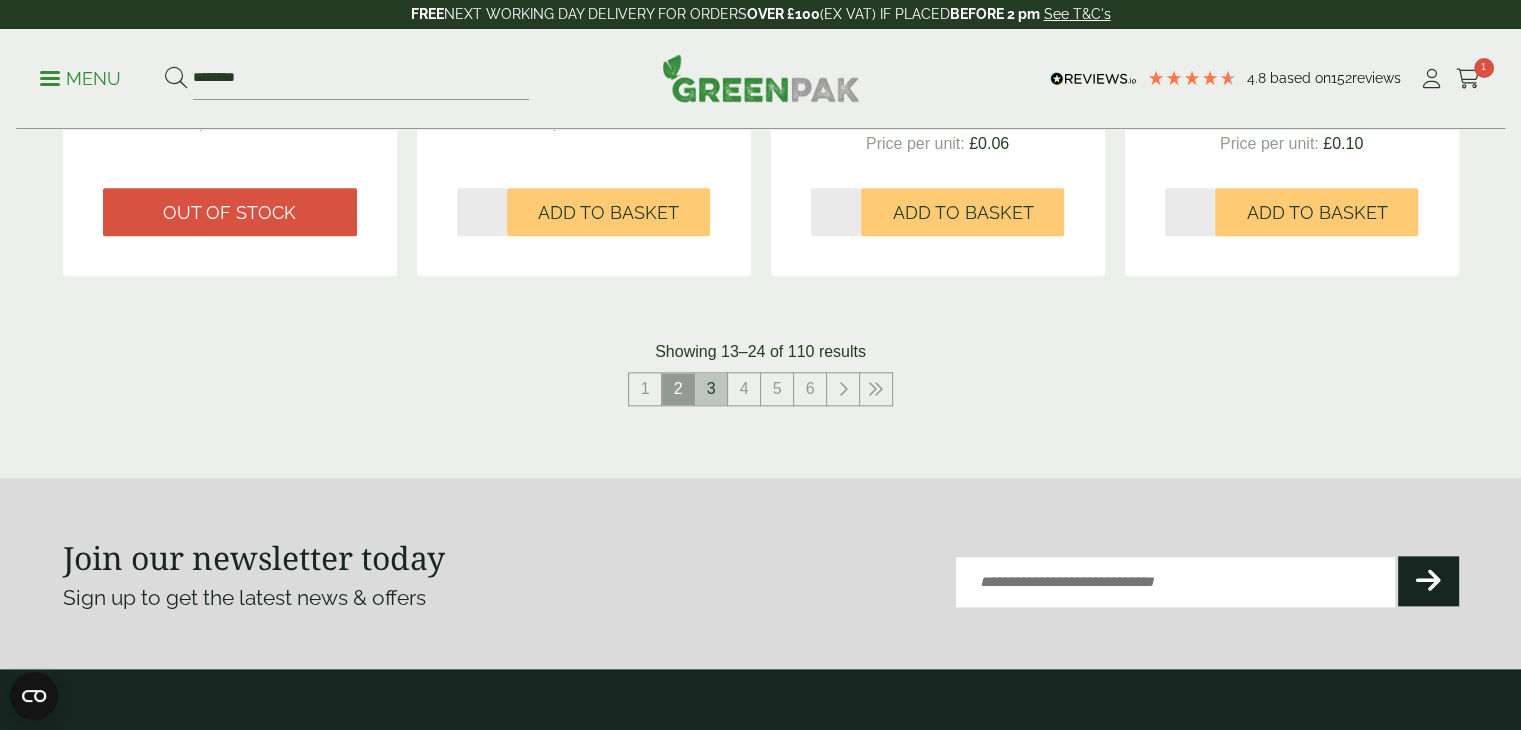 click on "3" at bounding box center [711, 389] 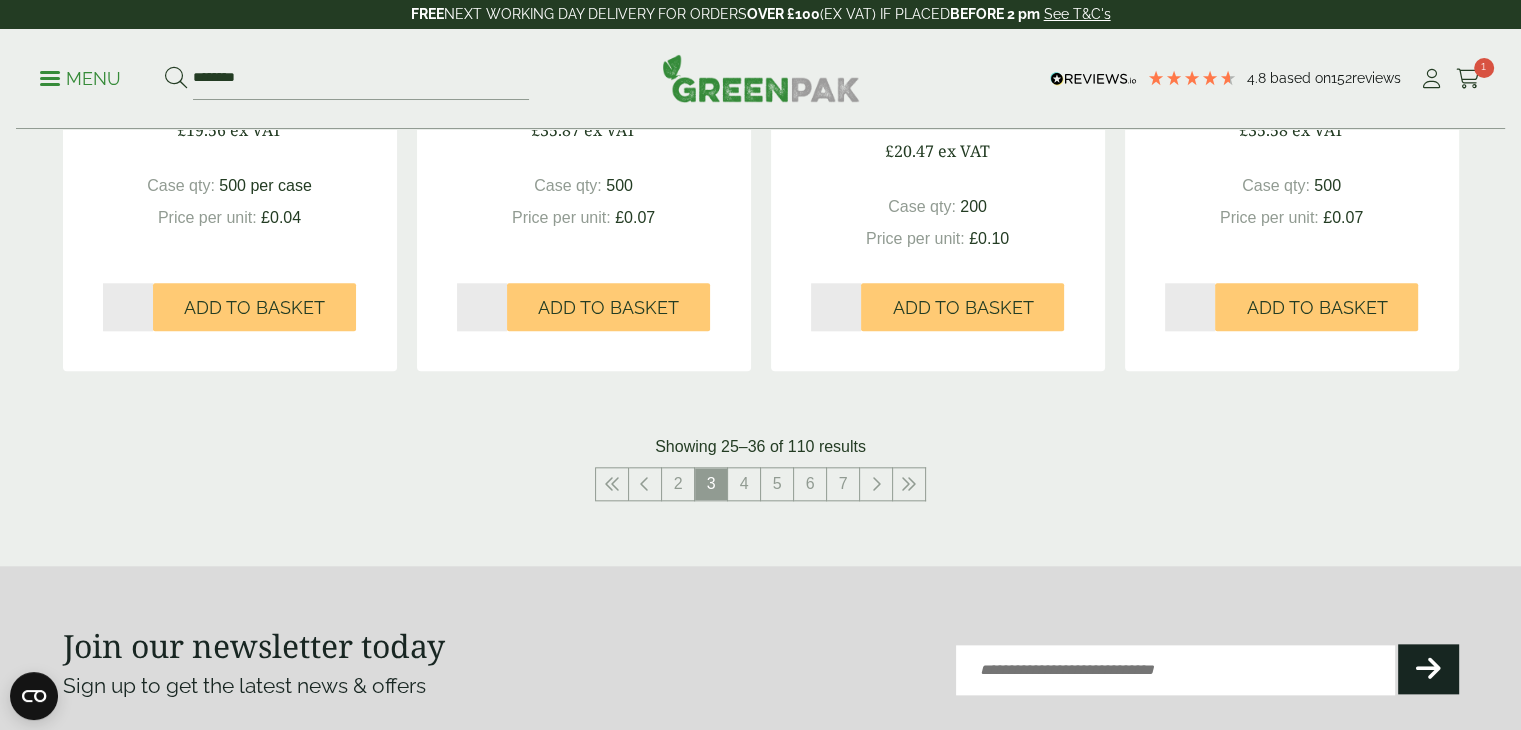 scroll, scrollTop: 2081, scrollLeft: 0, axis: vertical 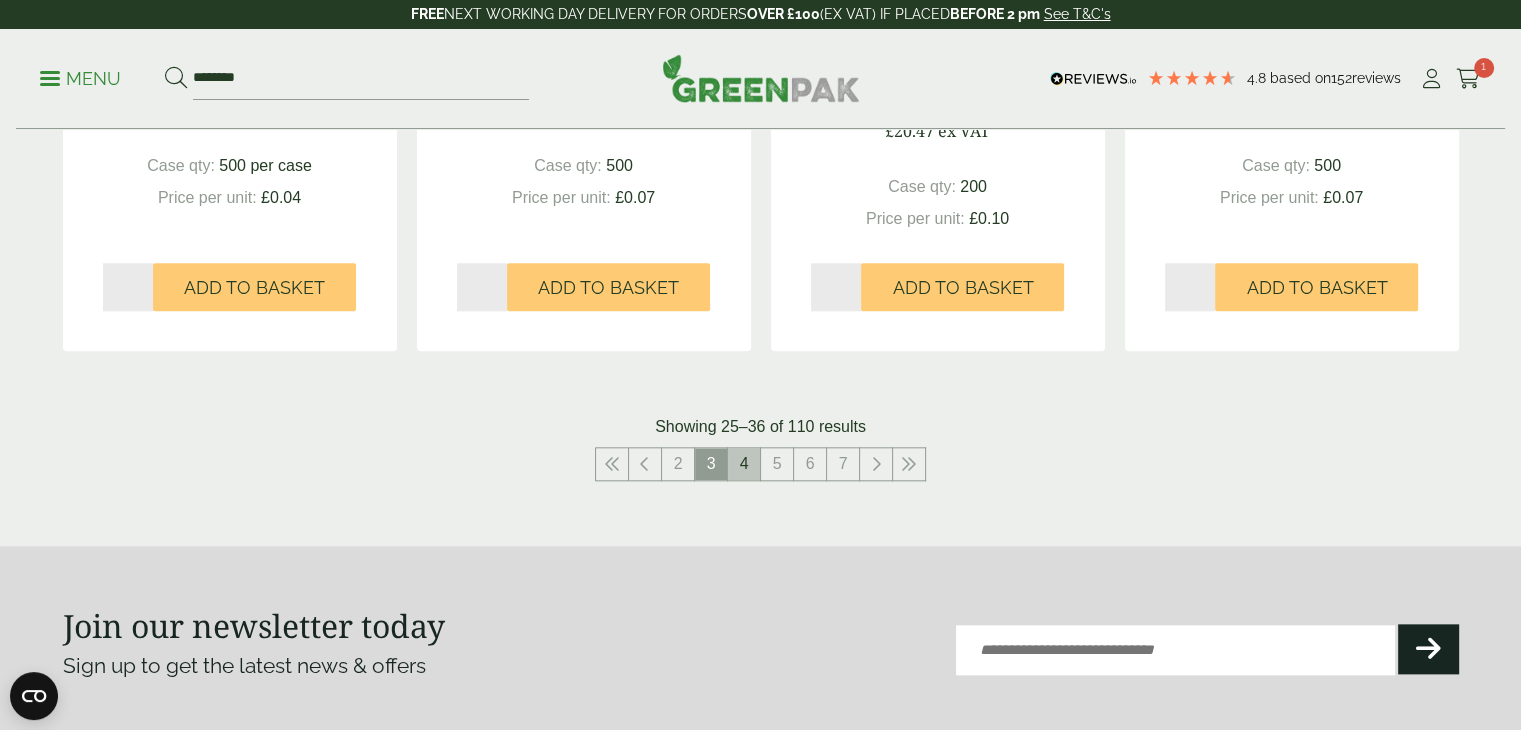 click on "4" at bounding box center (744, 464) 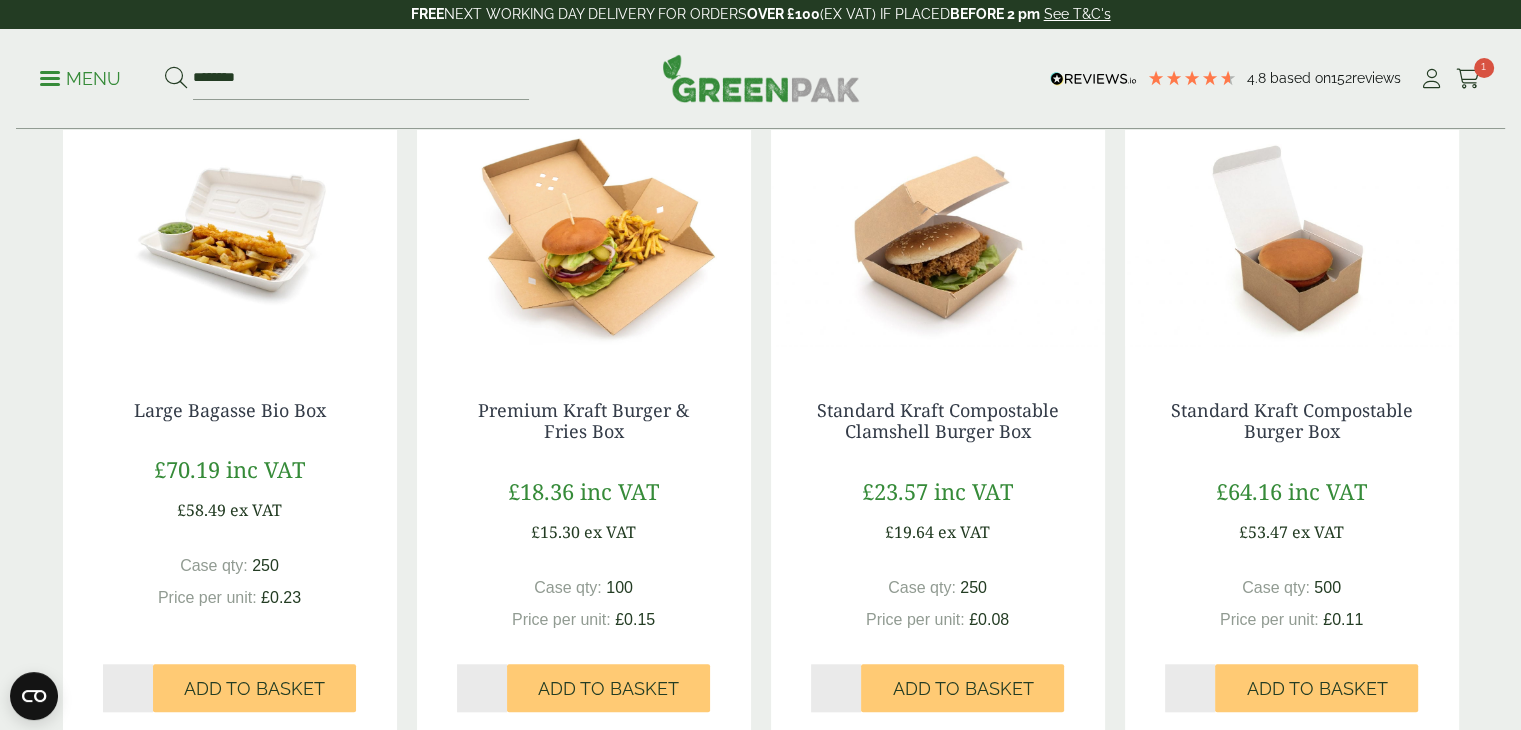 scroll, scrollTop: 1733, scrollLeft: 0, axis: vertical 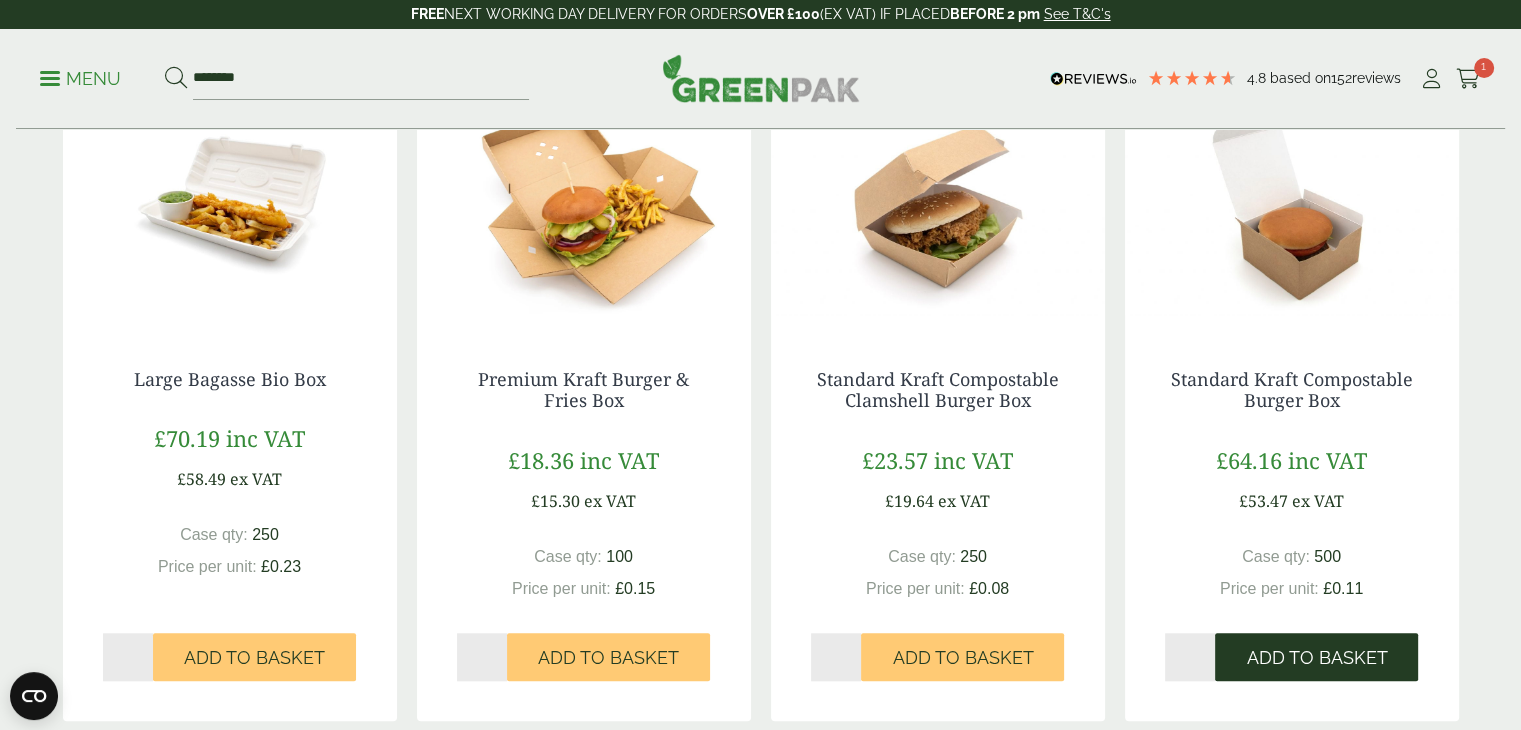 click on "Add to Basket" at bounding box center (1316, 658) 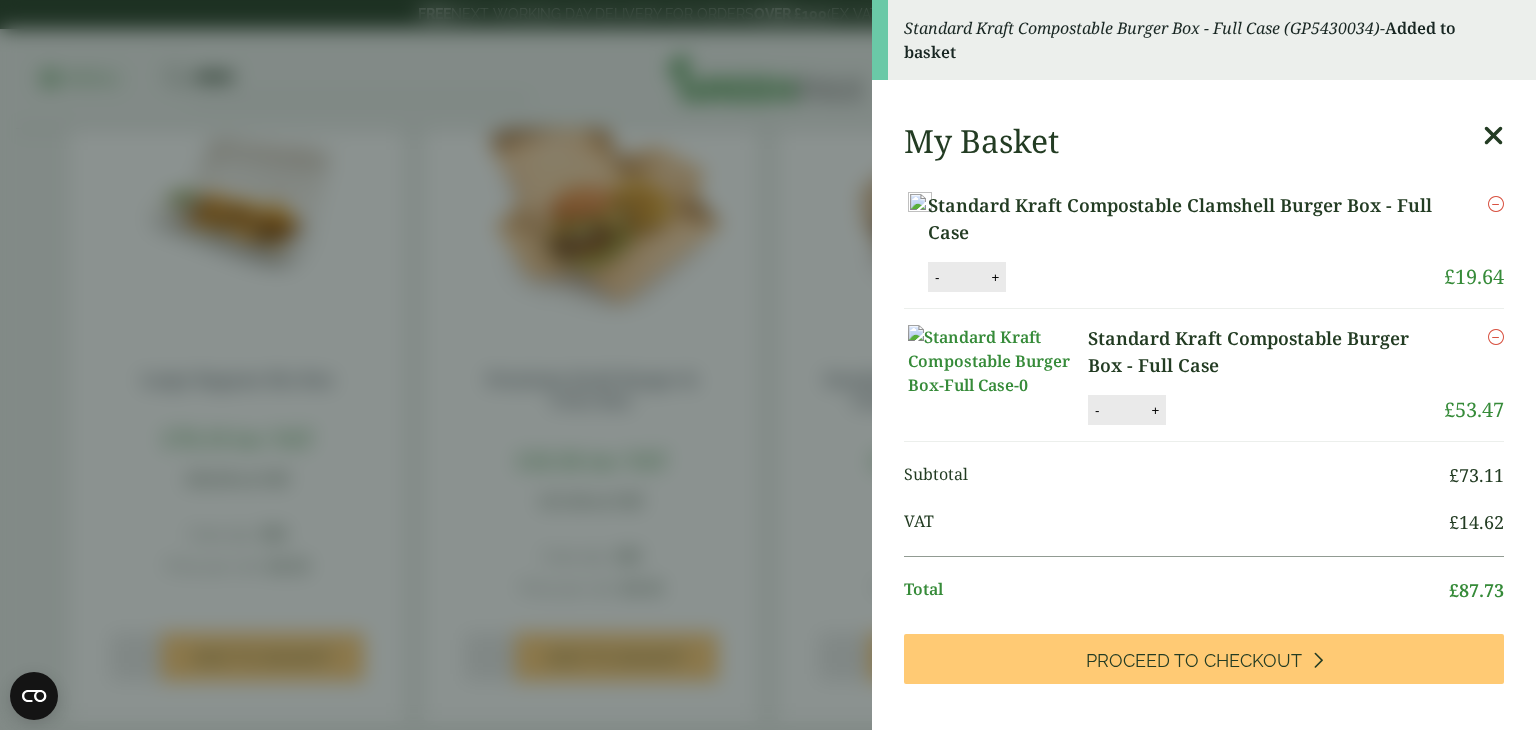 click at bounding box center (1496, 204) 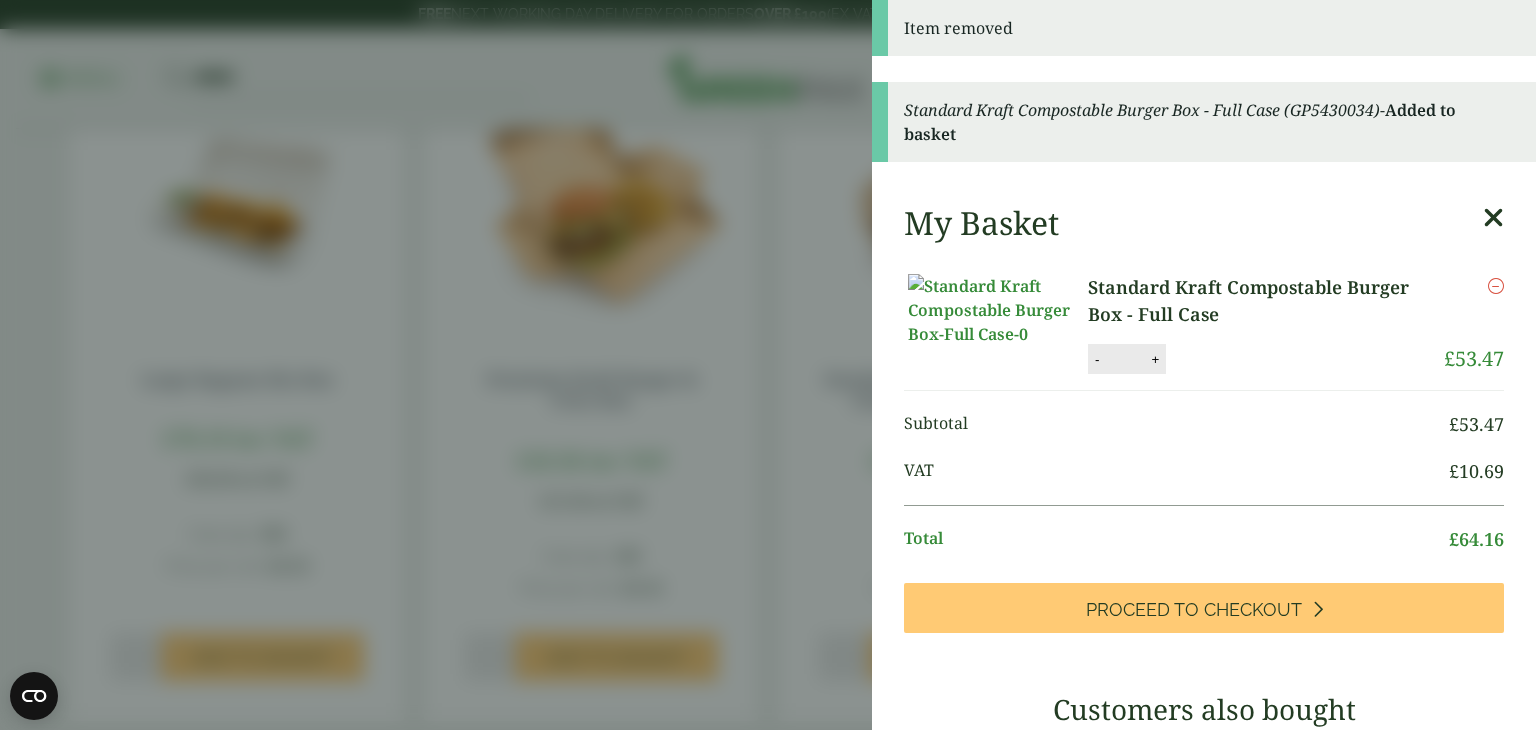 click at bounding box center [1493, 218] 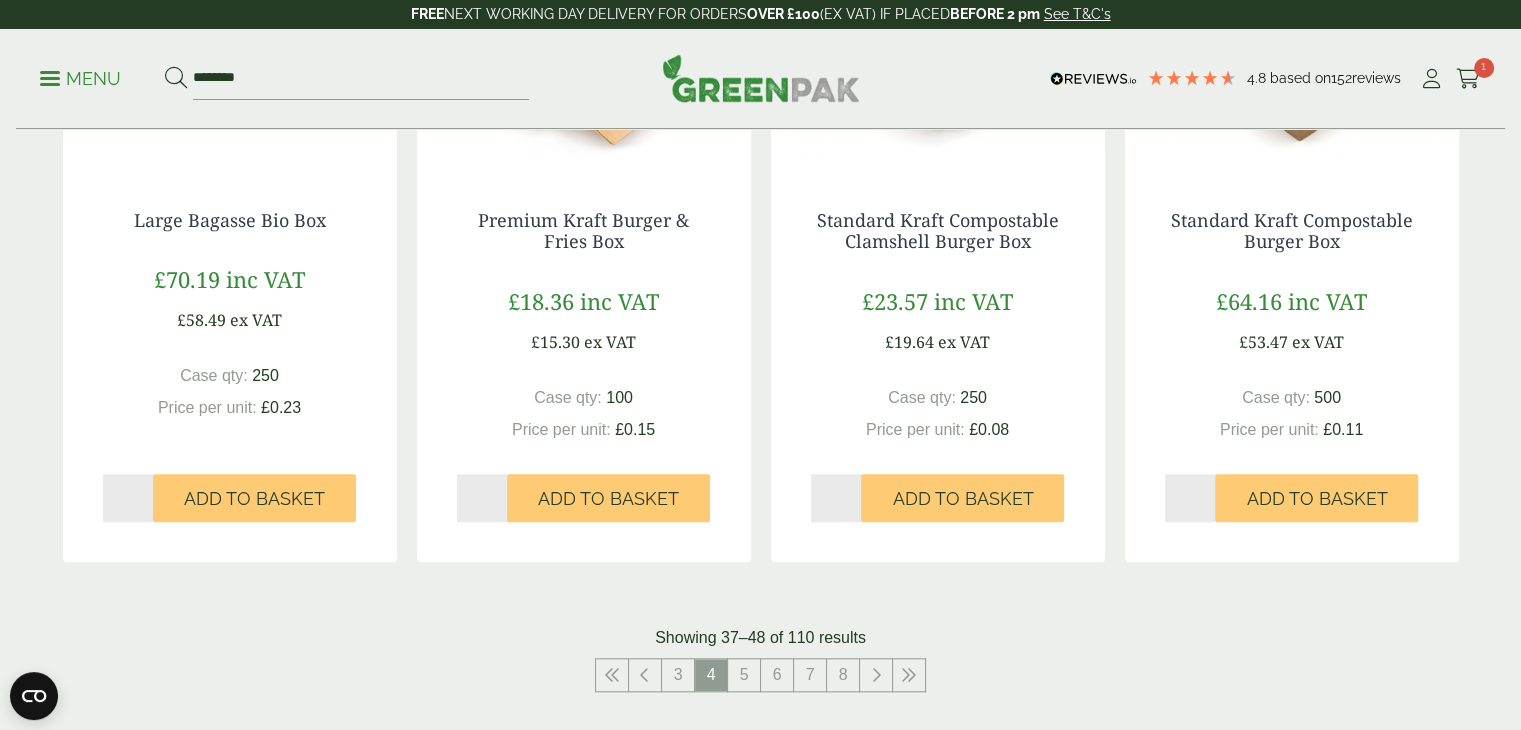 scroll, scrollTop: 1977, scrollLeft: 0, axis: vertical 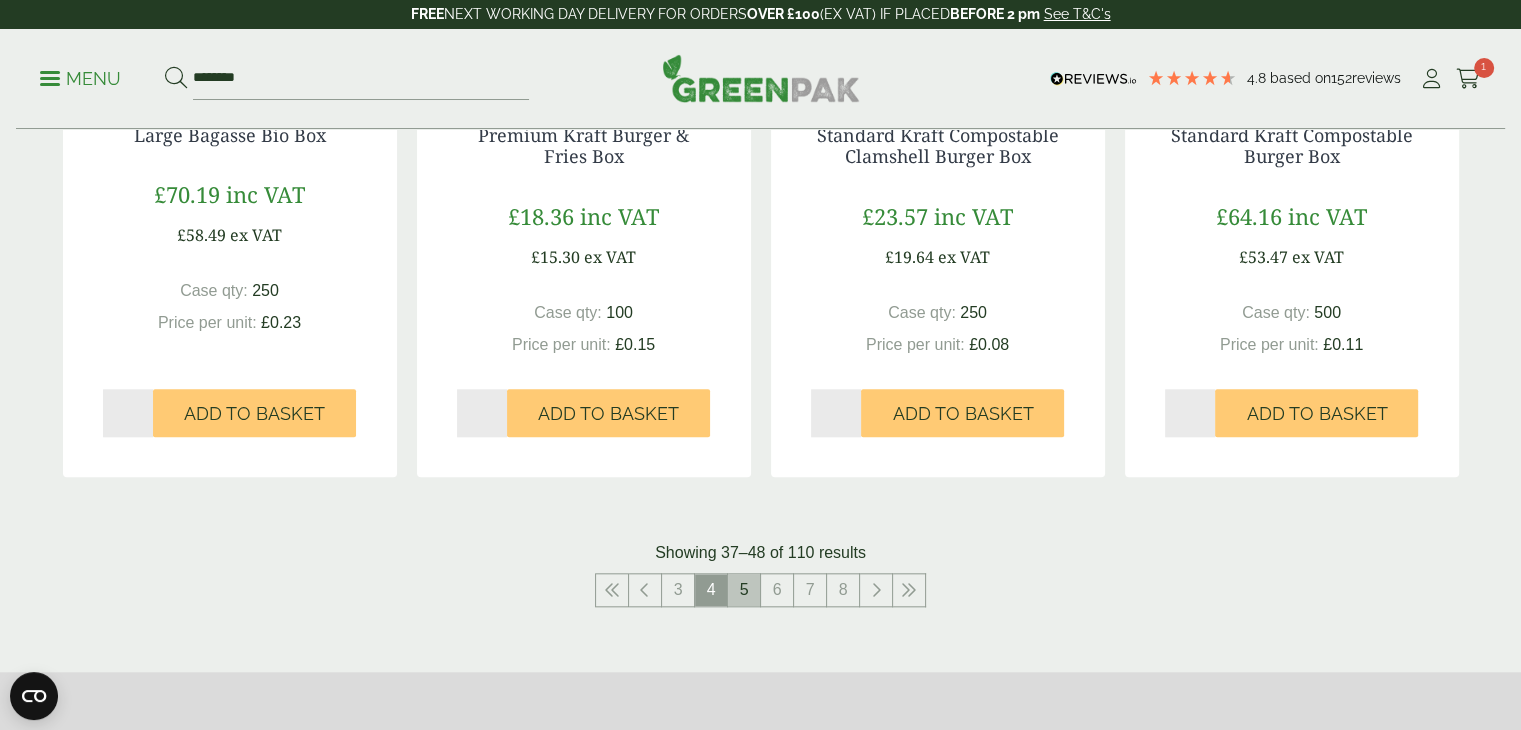 click on "5" at bounding box center [744, 590] 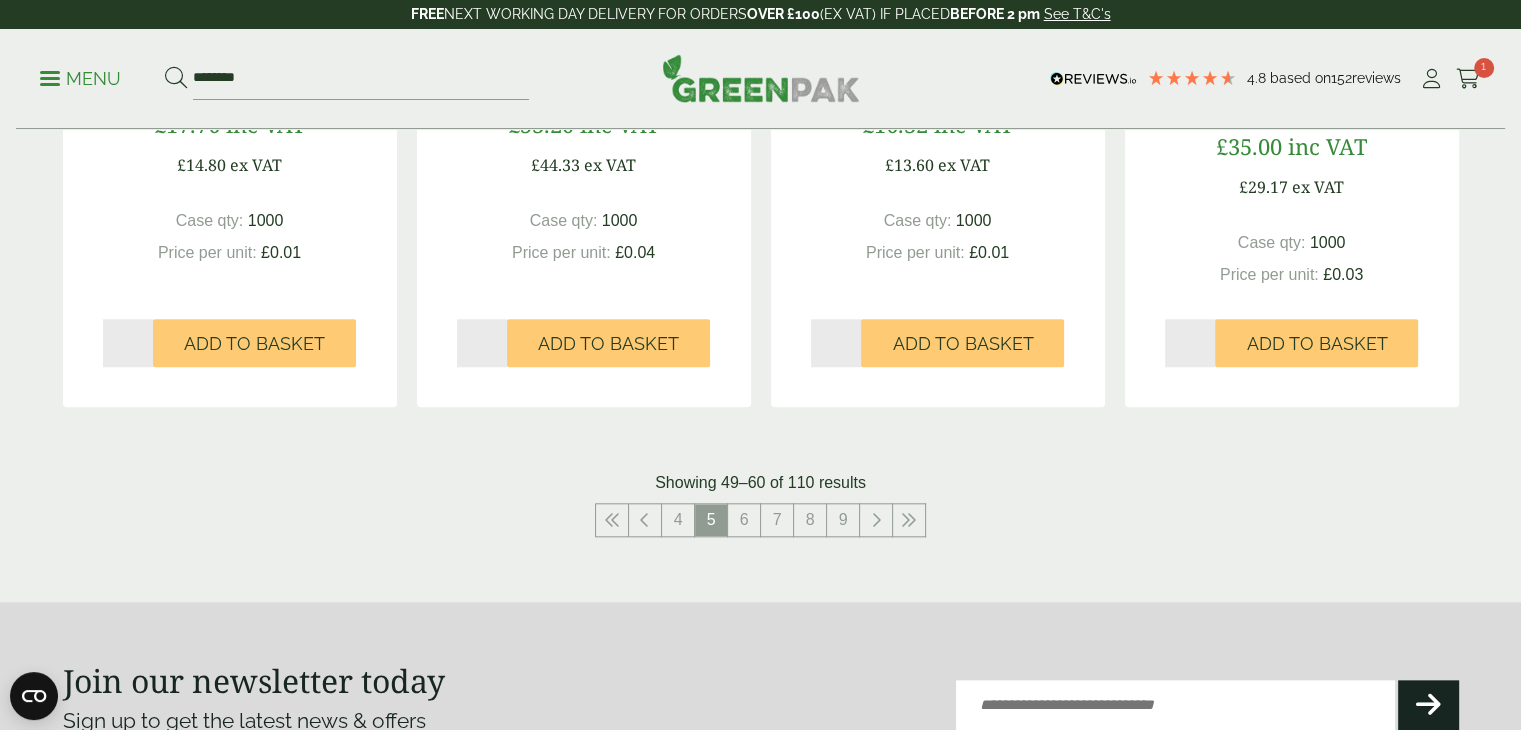 scroll, scrollTop: 2142, scrollLeft: 0, axis: vertical 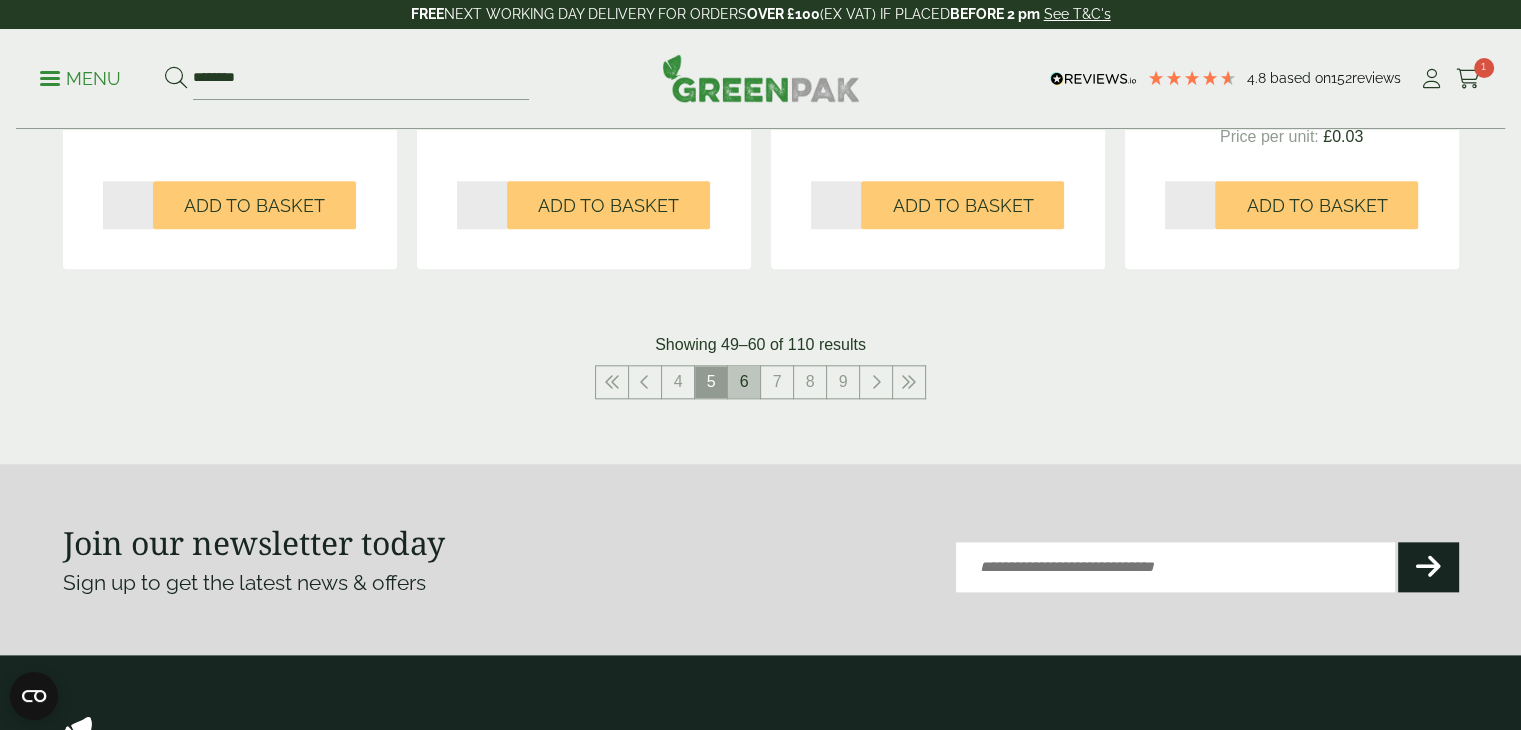 click on "6" at bounding box center (744, 382) 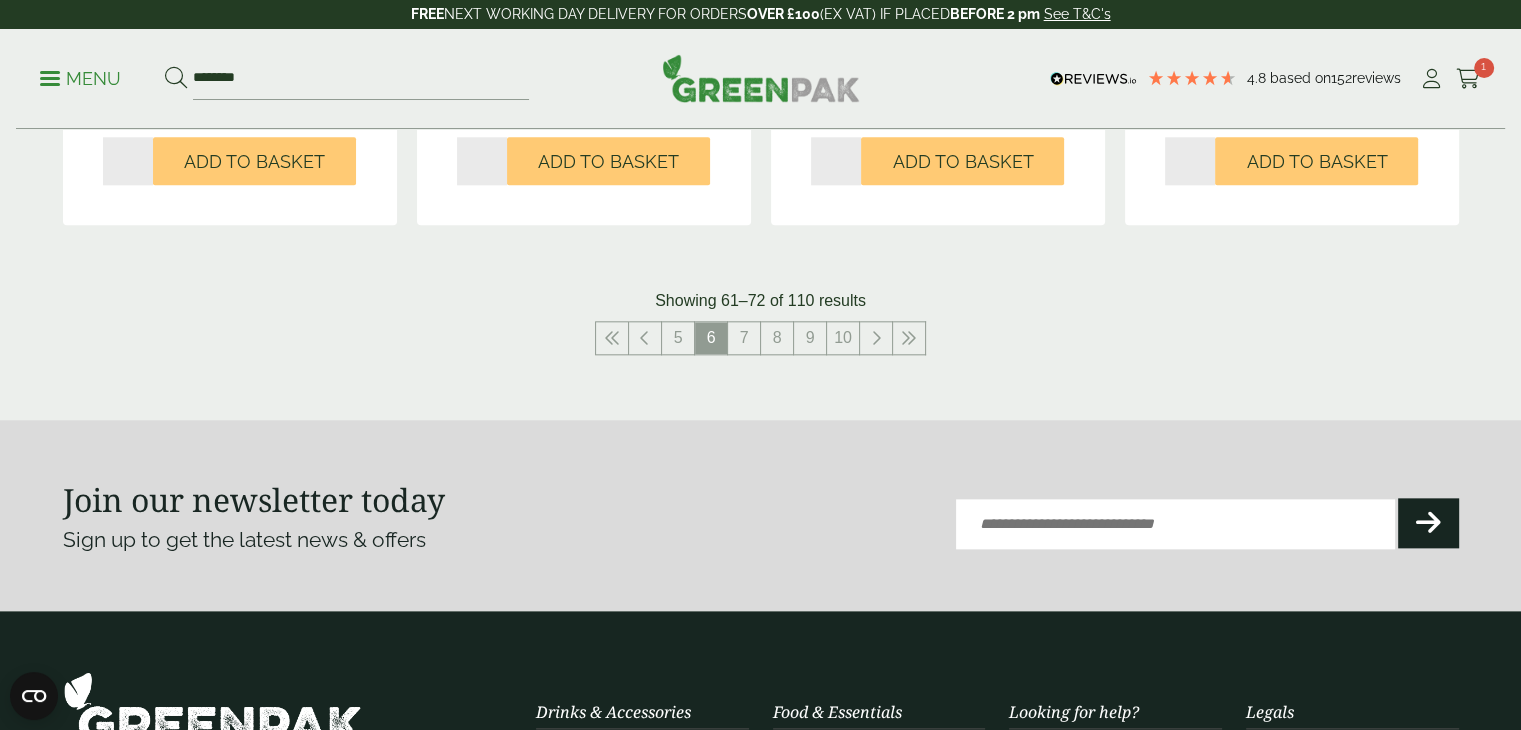 scroll, scrollTop: 2219, scrollLeft: 0, axis: vertical 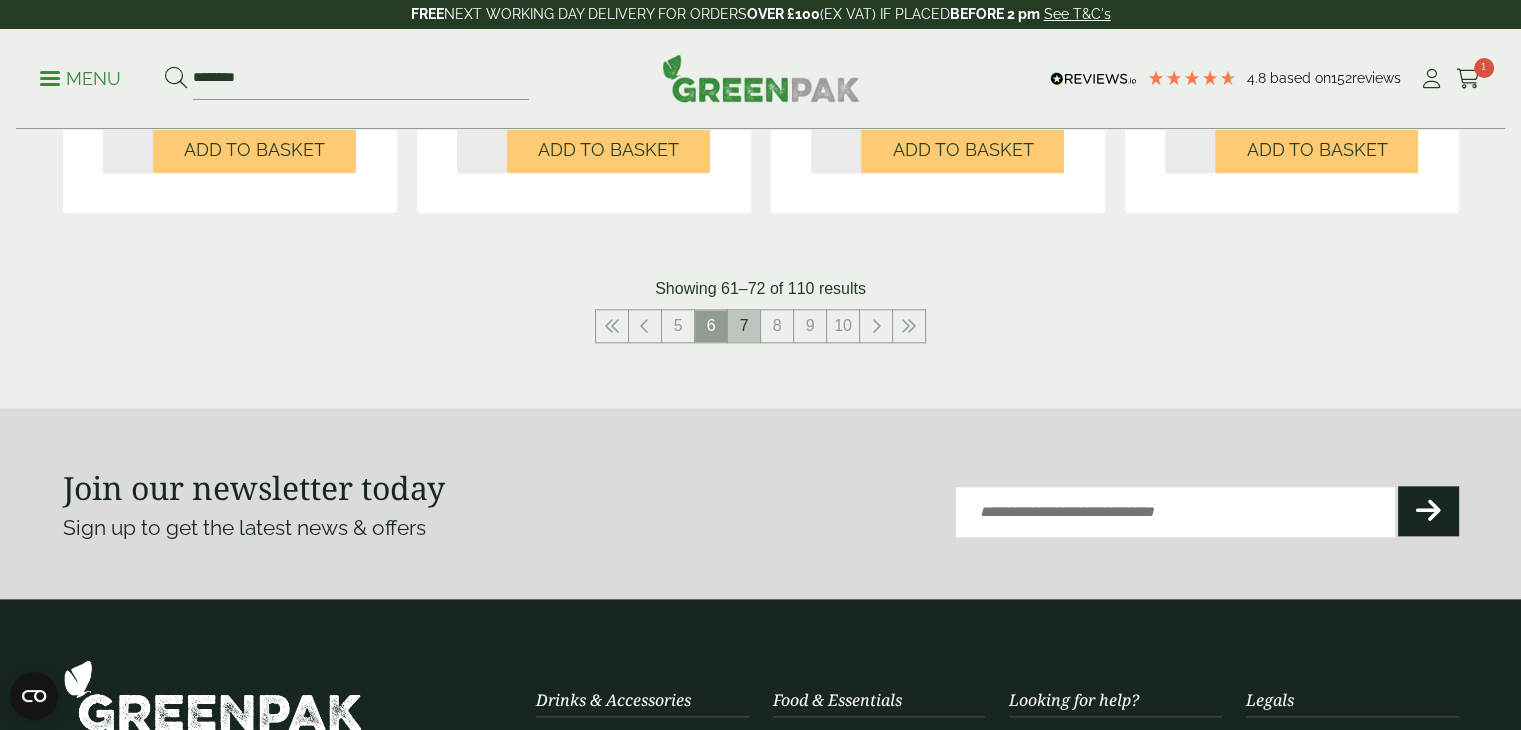 click on "7" at bounding box center [744, 326] 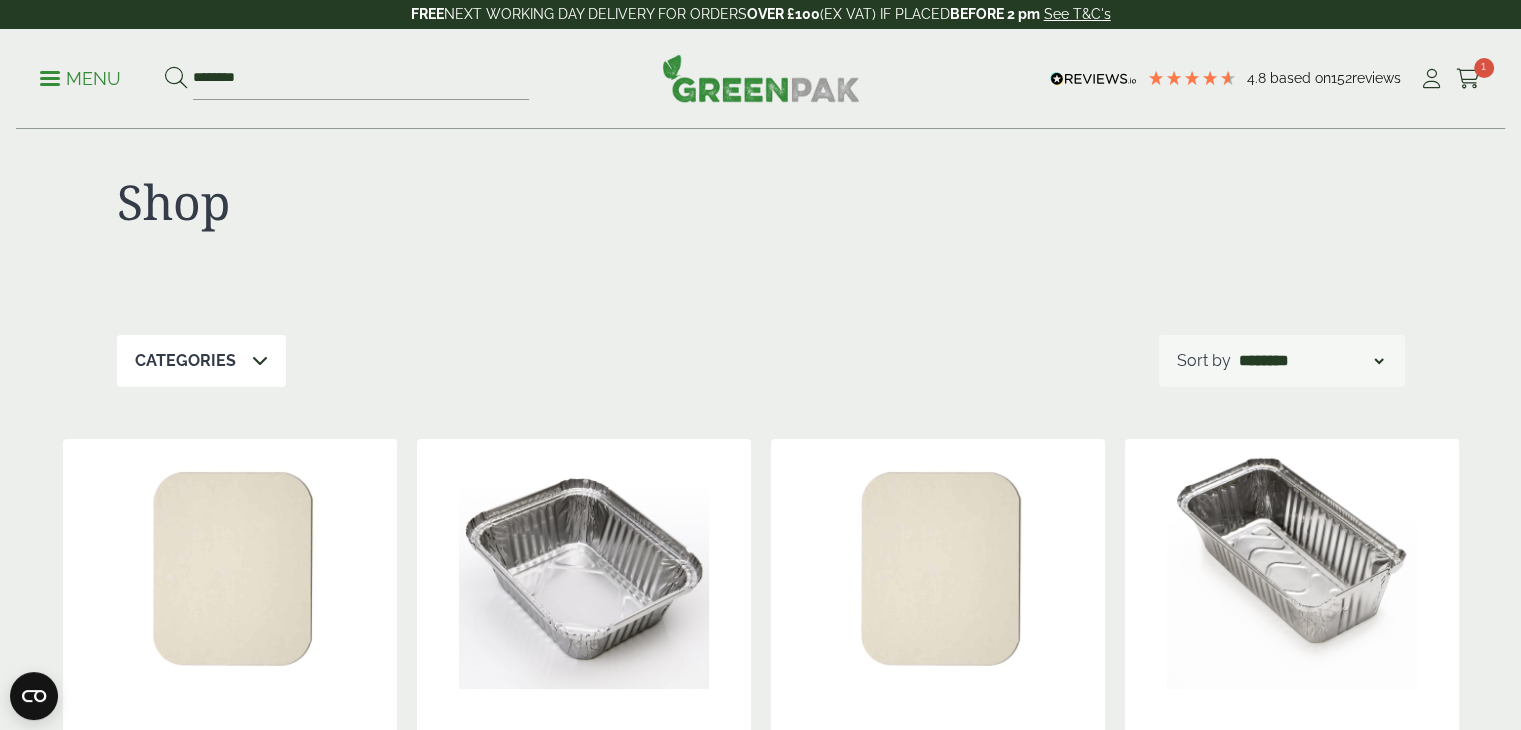 scroll, scrollTop: 0, scrollLeft: 0, axis: both 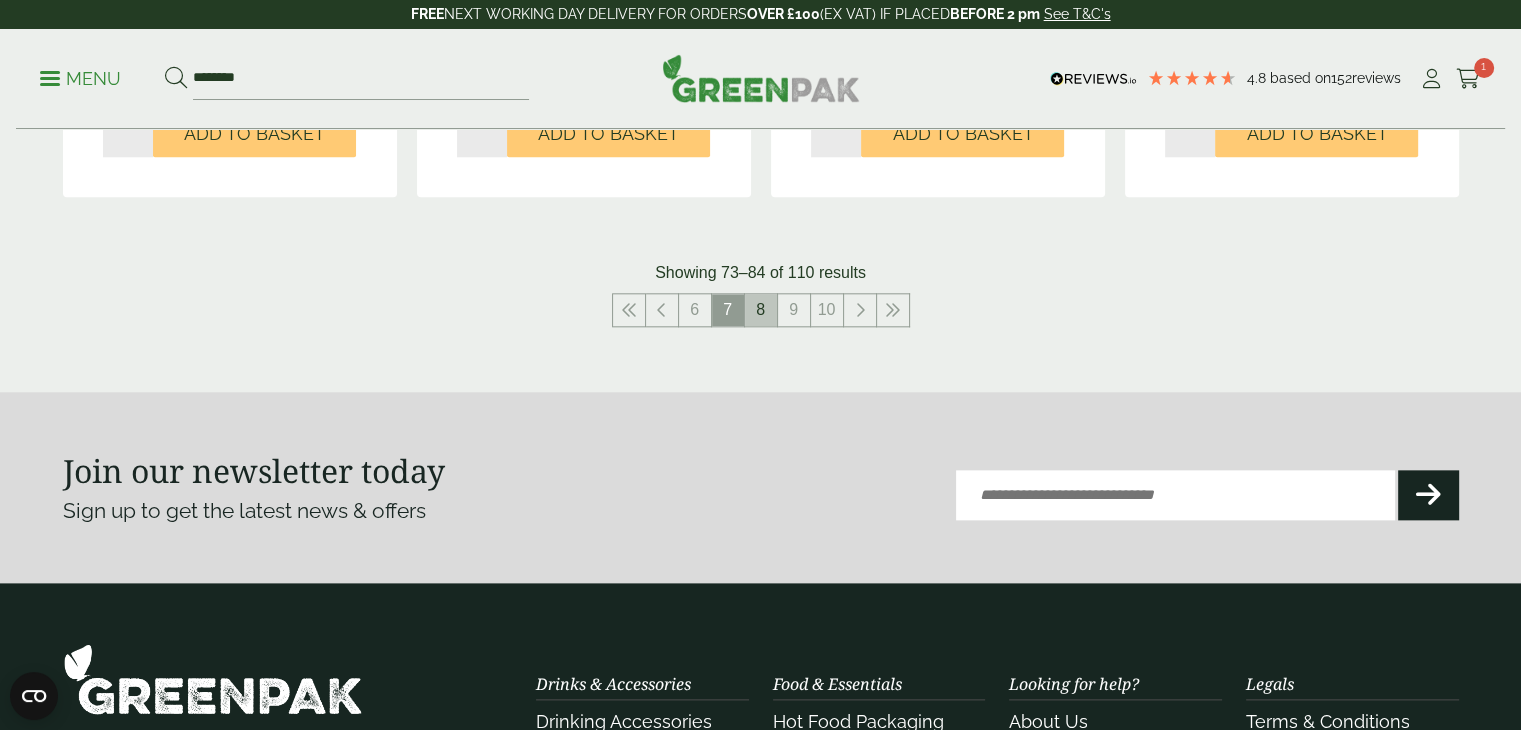 click on "8" at bounding box center [761, 310] 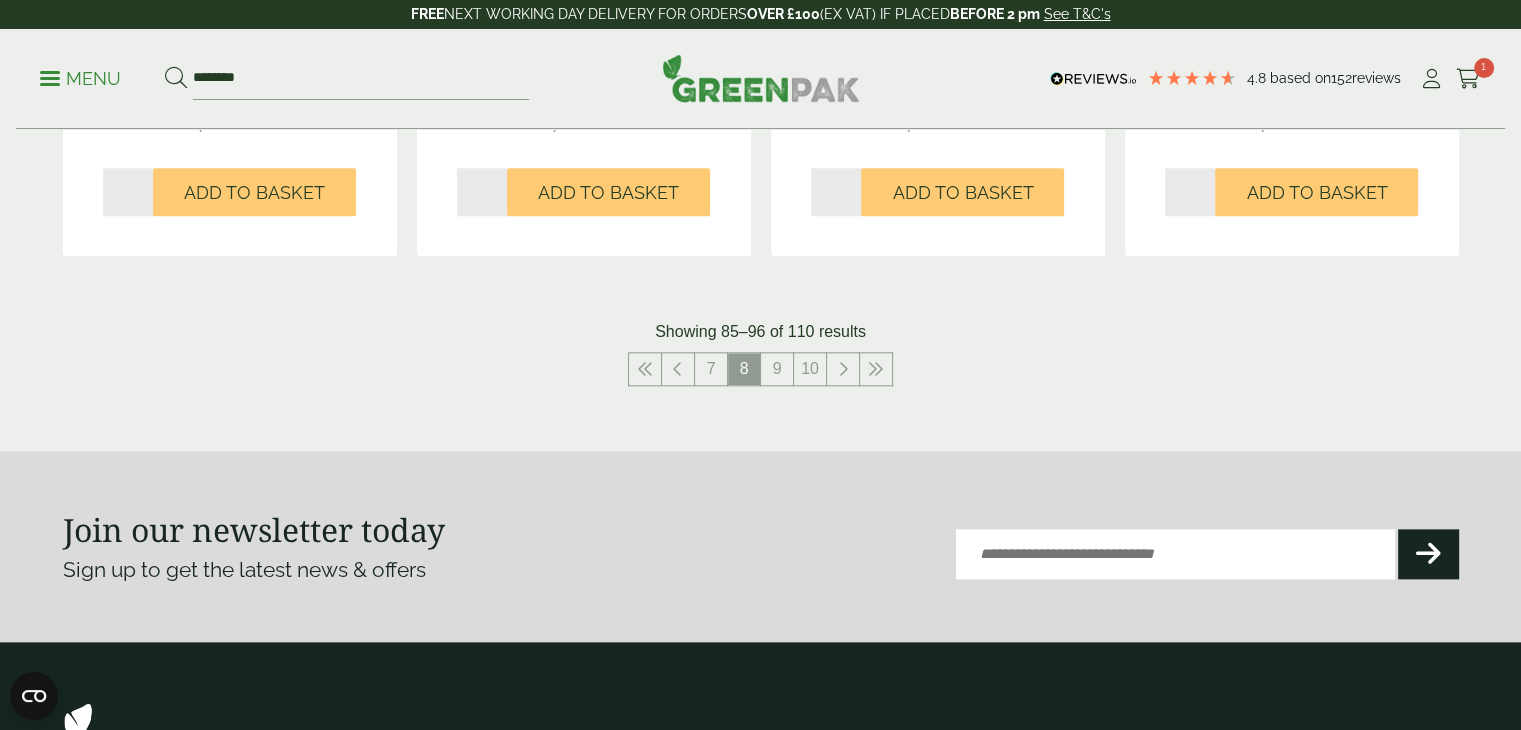 scroll, scrollTop: 2178, scrollLeft: 0, axis: vertical 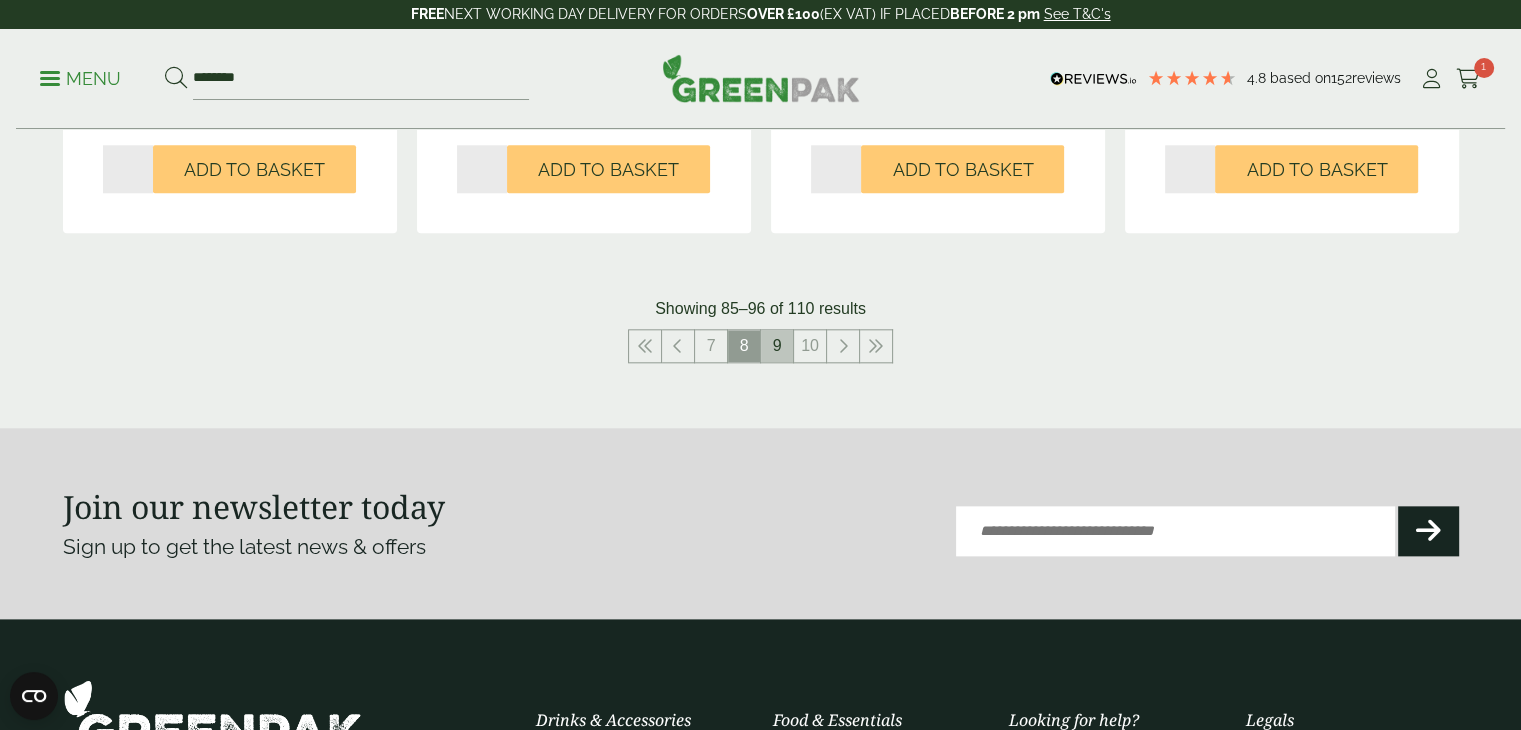 click on "9" at bounding box center [777, 346] 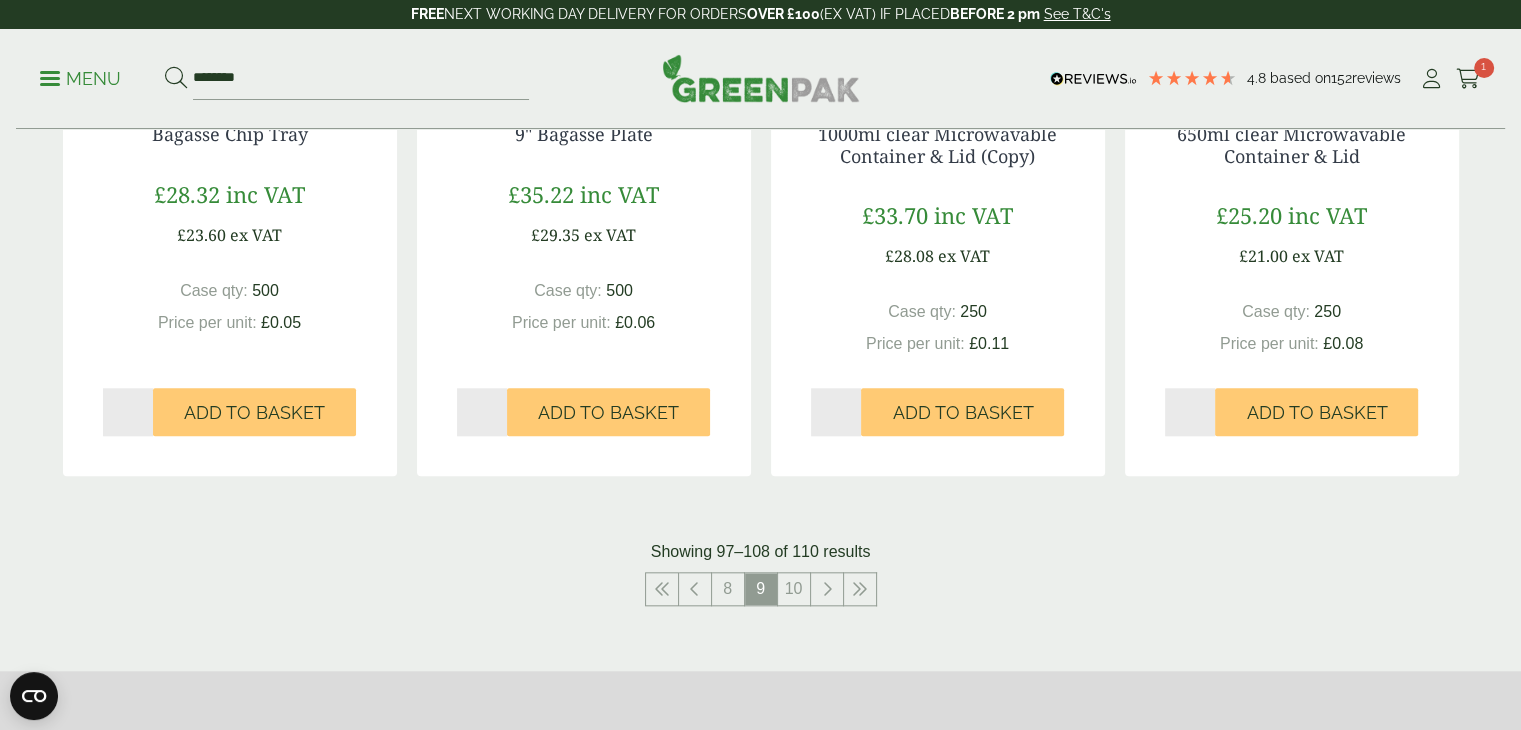 scroll, scrollTop: 2084, scrollLeft: 0, axis: vertical 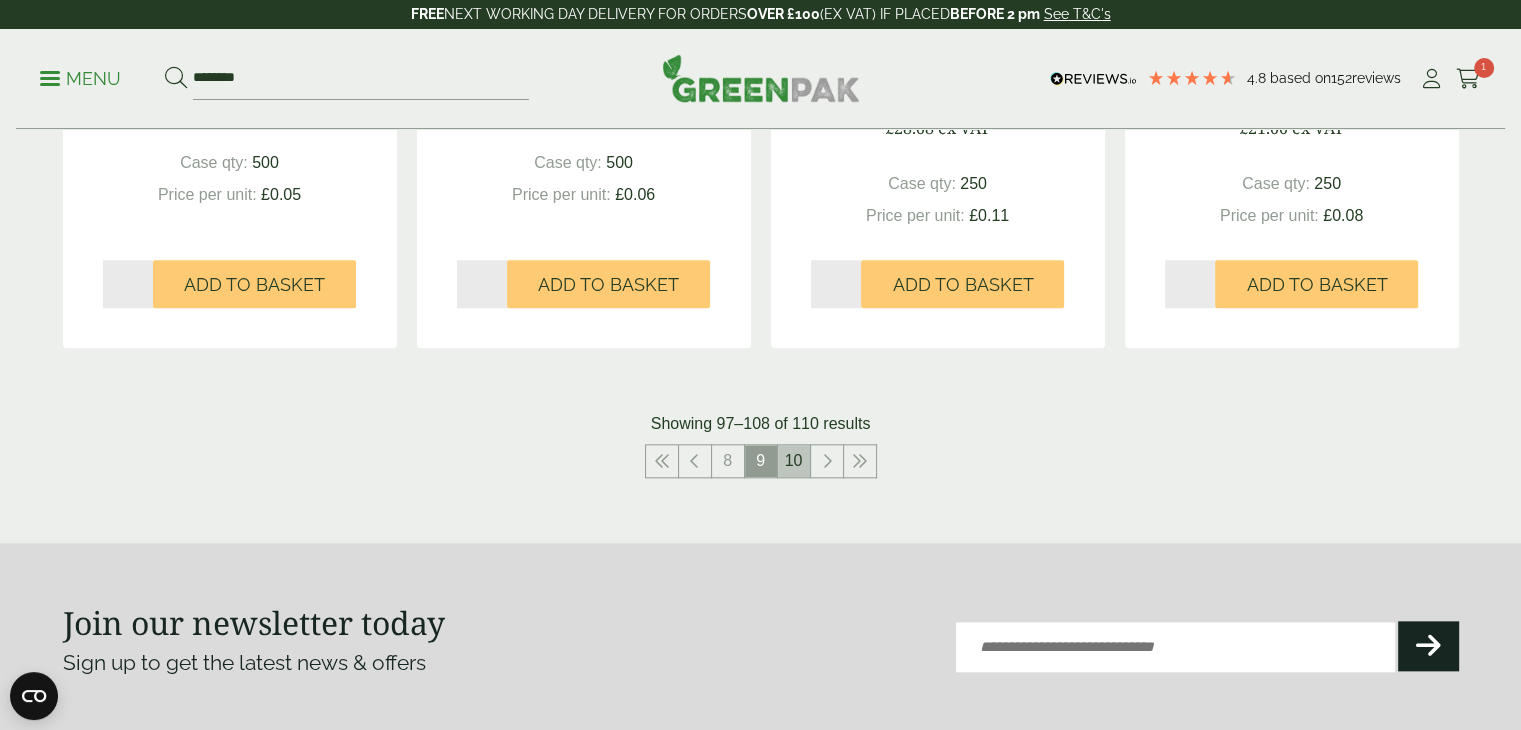 click on "10" at bounding box center [794, 461] 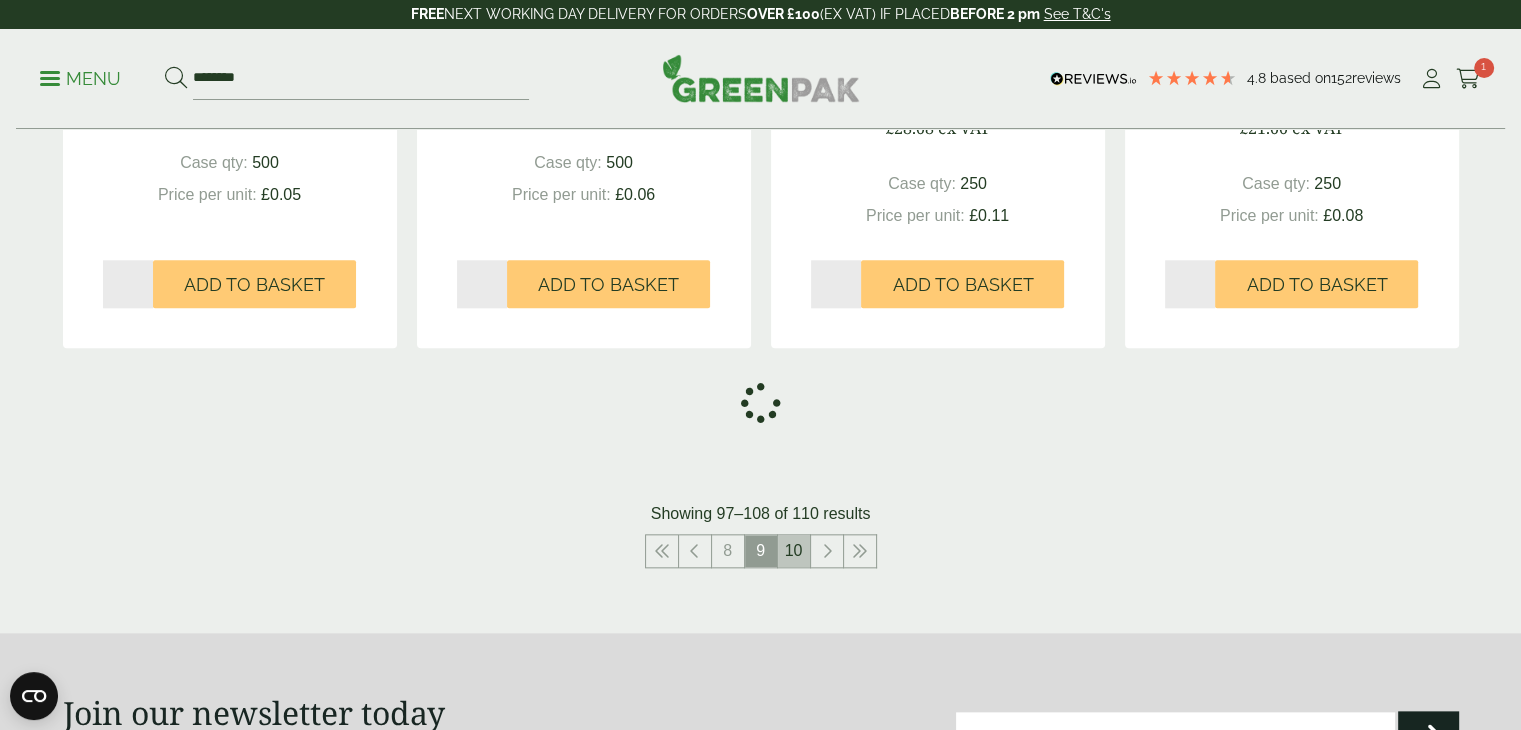 scroll, scrollTop: 1300, scrollLeft: 0, axis: vertical 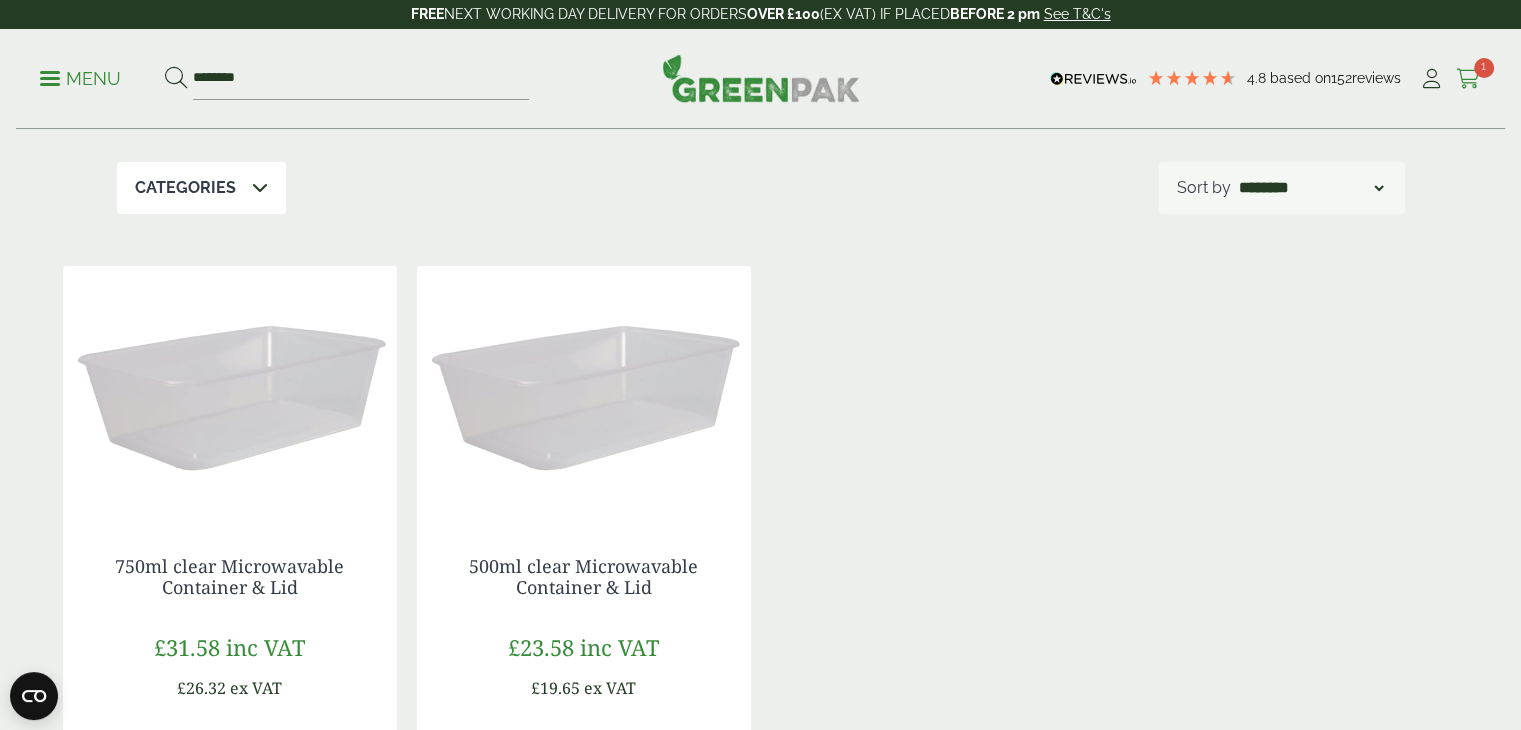 click at bounding box center [1468, 79] 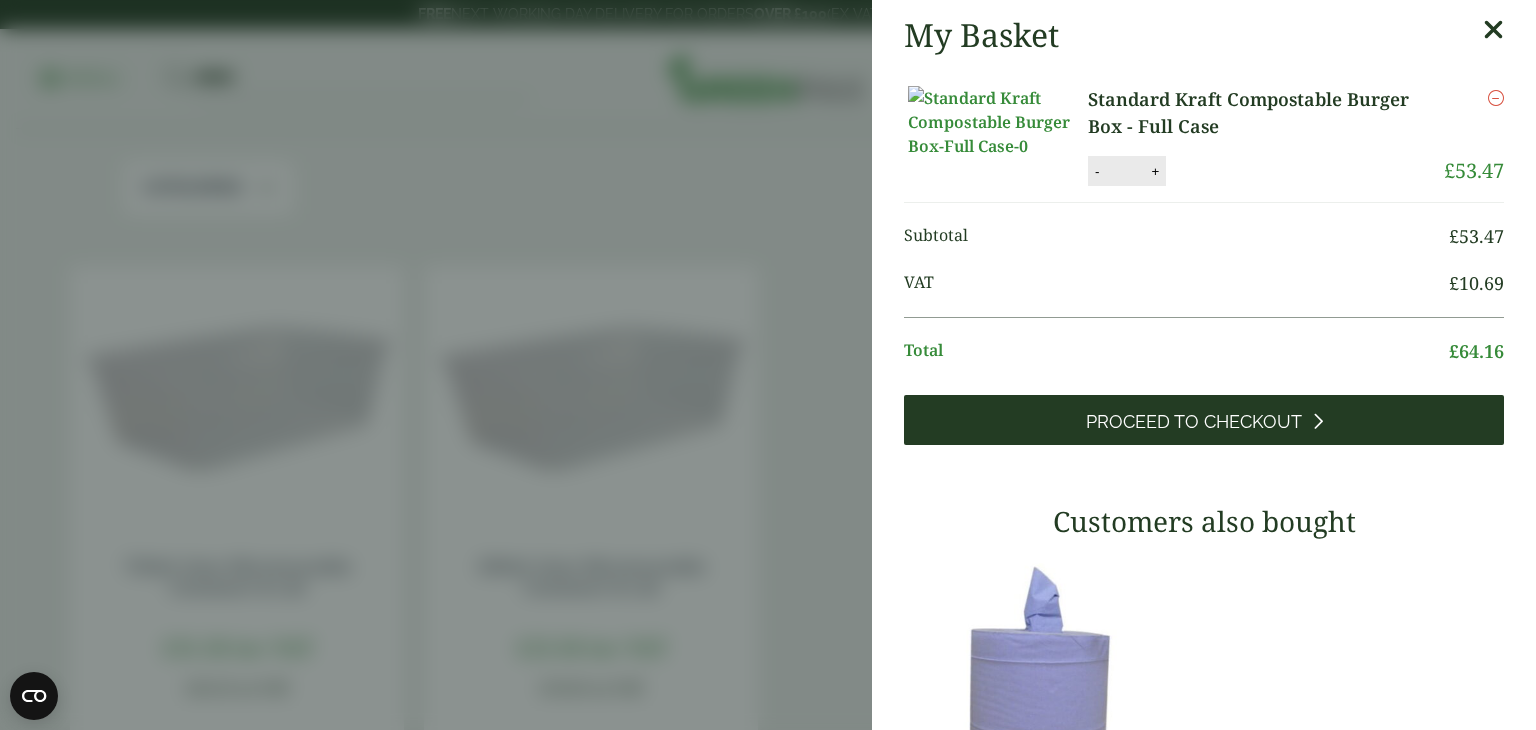 click on "Proceed to Checkout" at bounding box center [1204, 420] 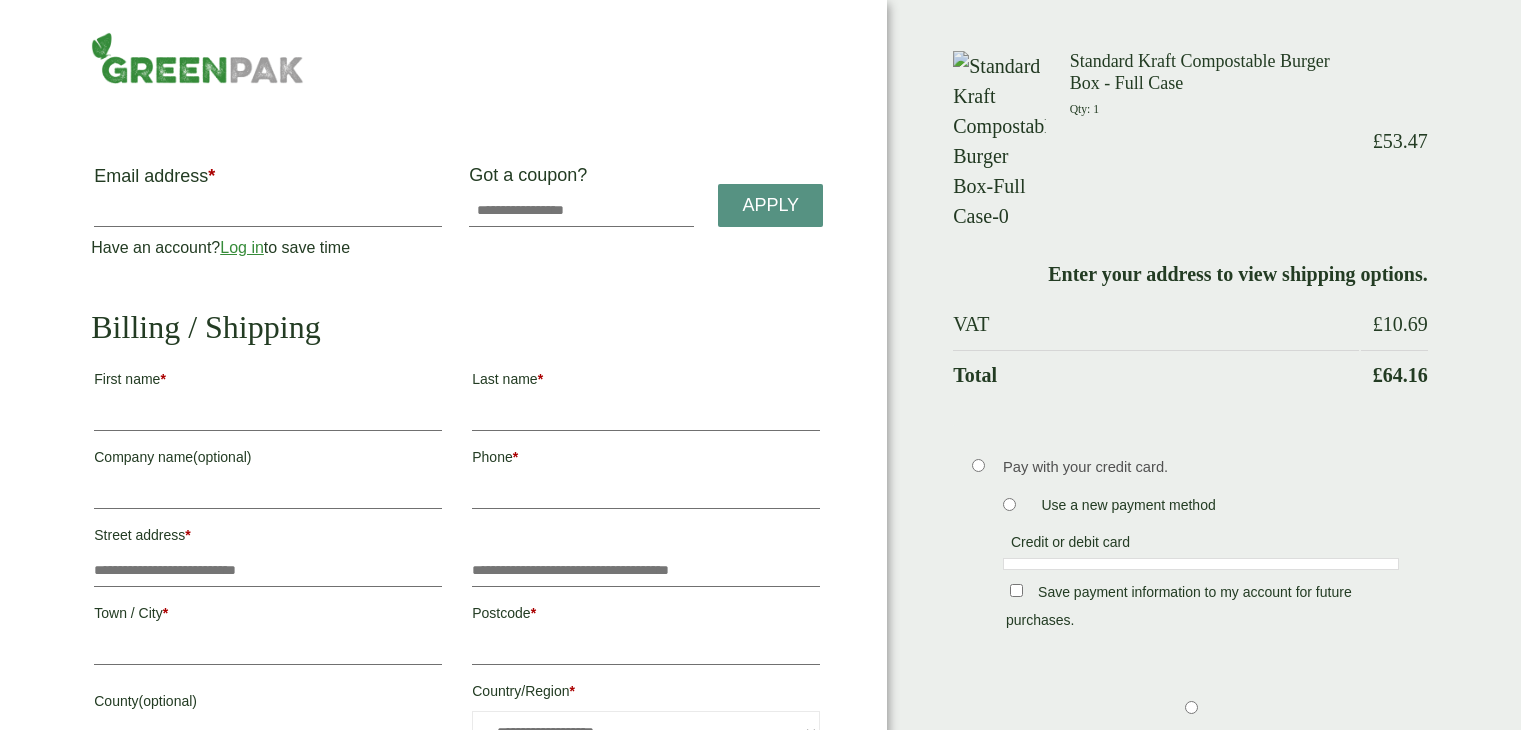 scroll, scrollTop: 0, scrollLeft: 0, axis: both 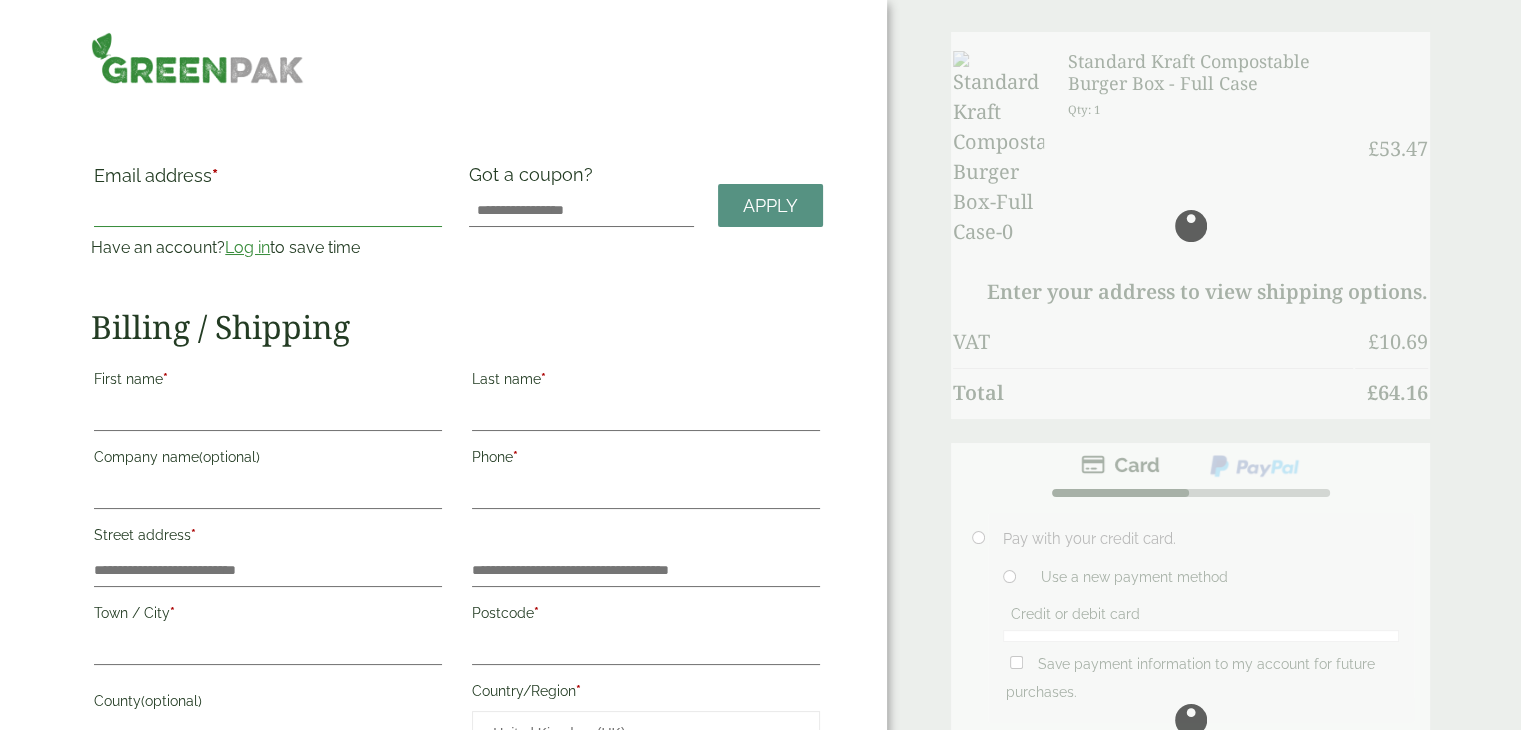 click on "Email address  *" at bounding box center [268, 211] 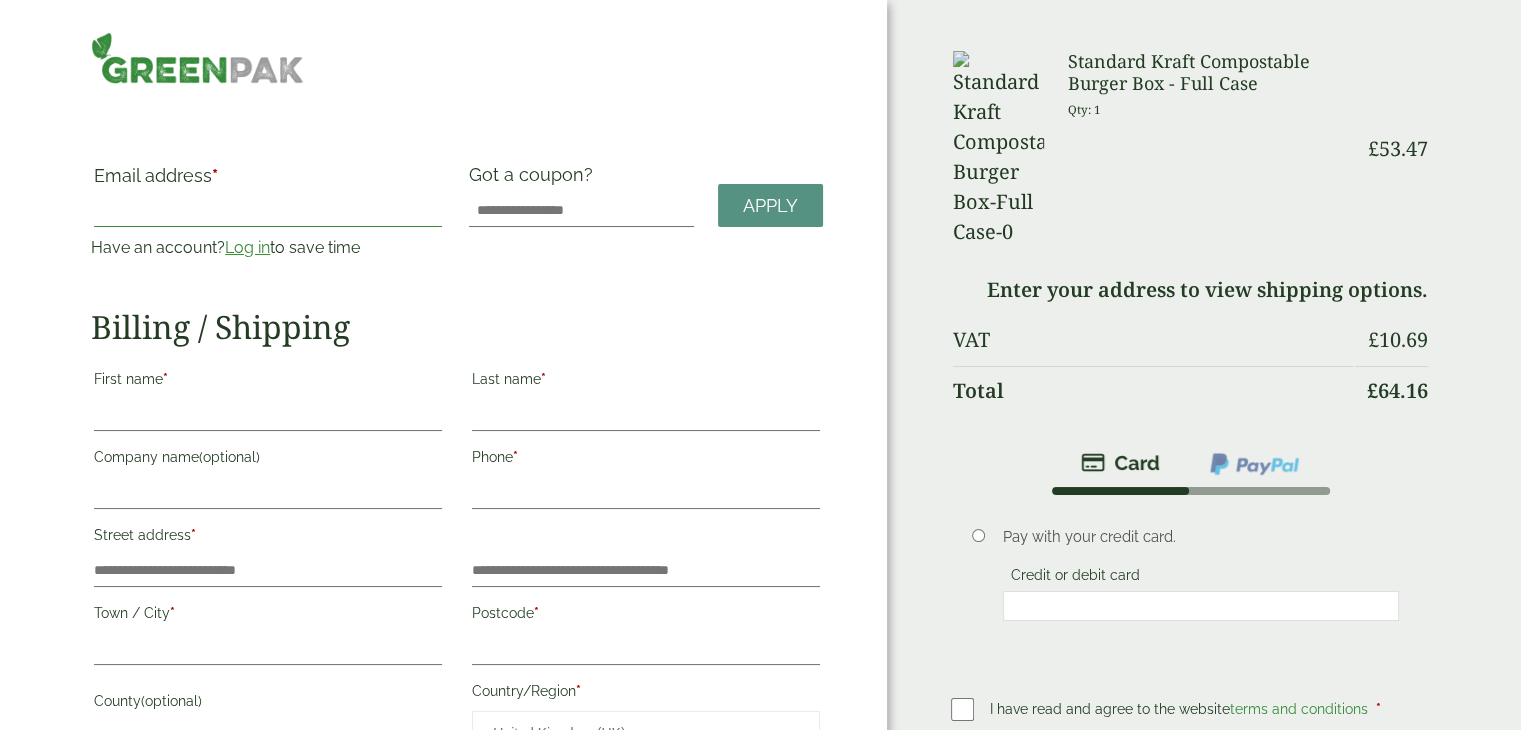 click on "Email address  *" at bounding box center [268, 211] 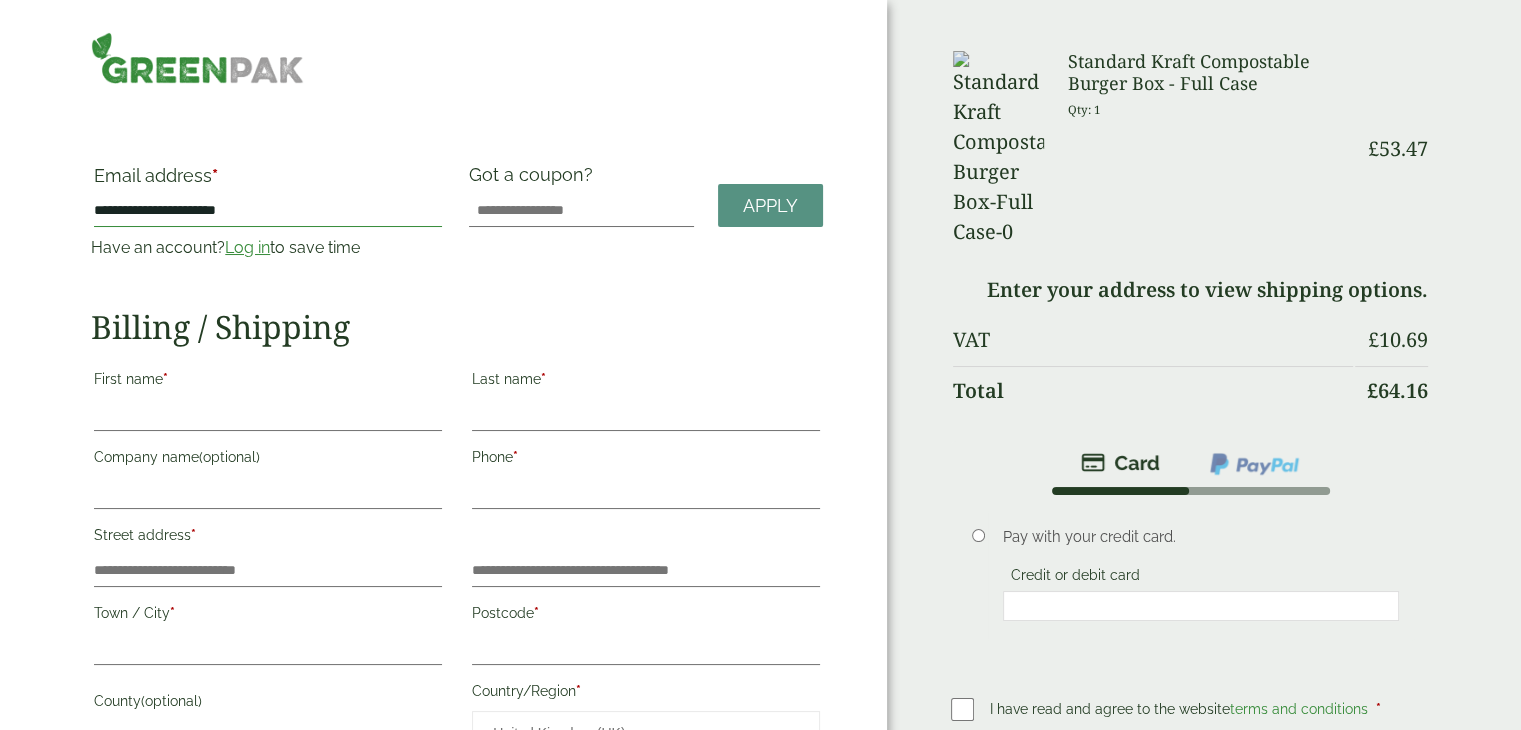 type on "**********" 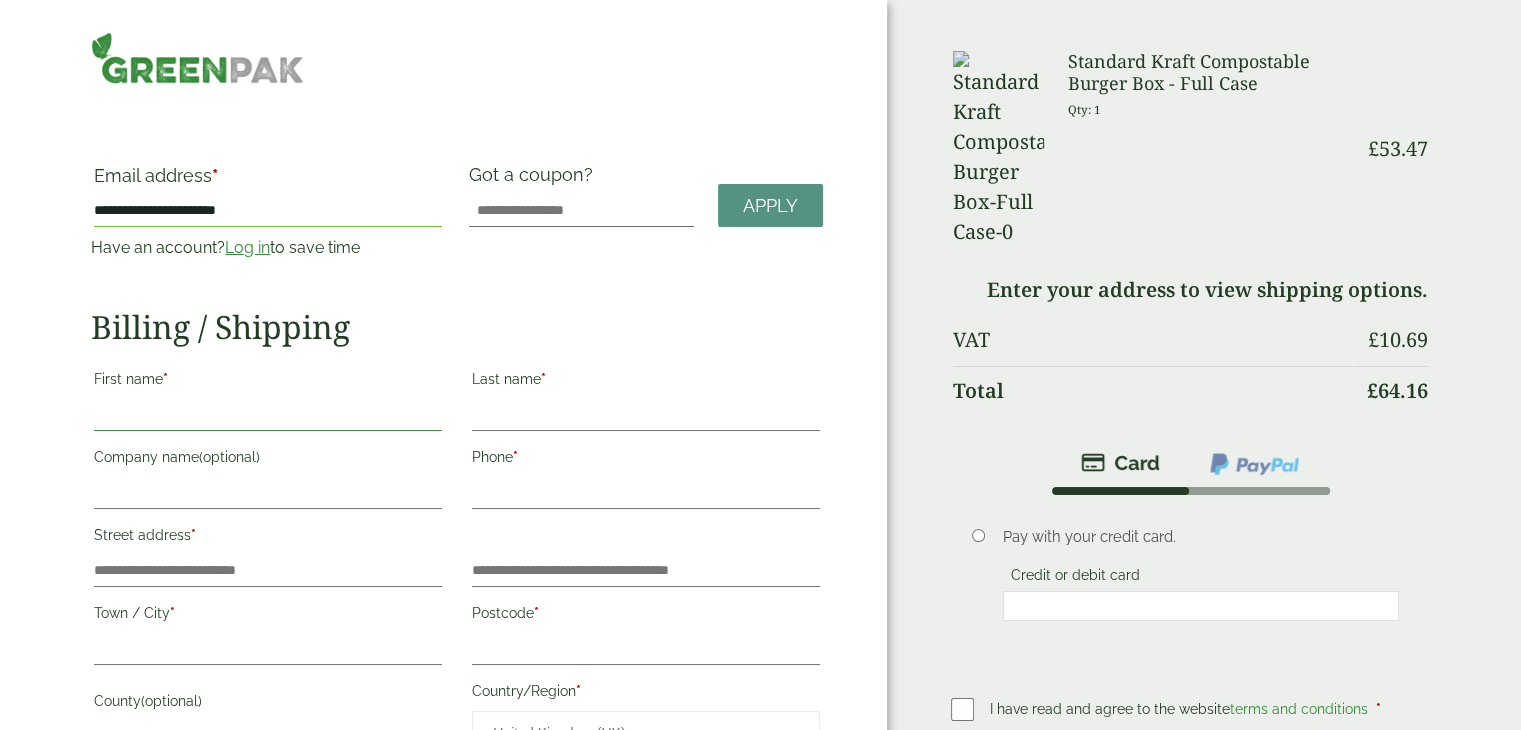 click on "First name  *" at bounding box center [268, 415] 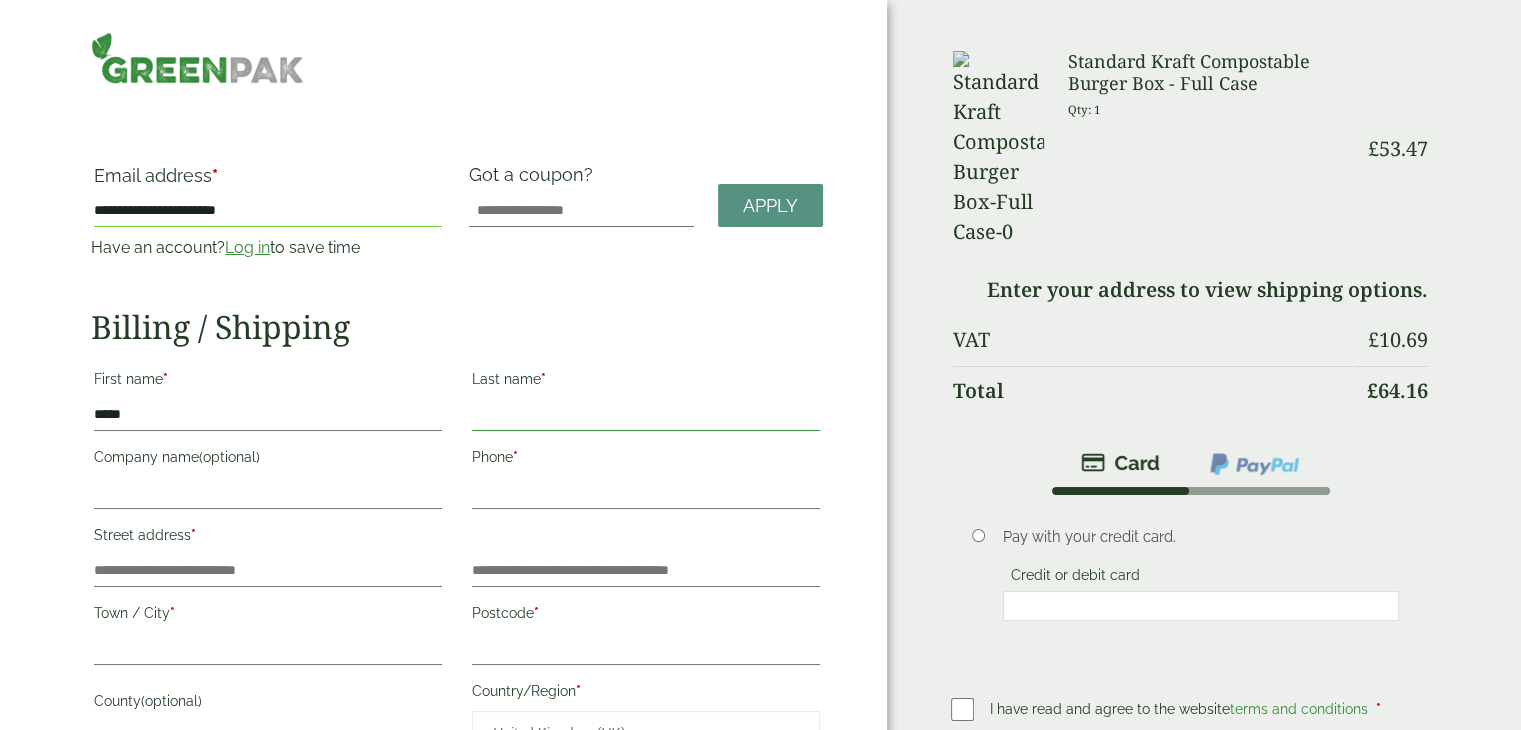type on "*****" 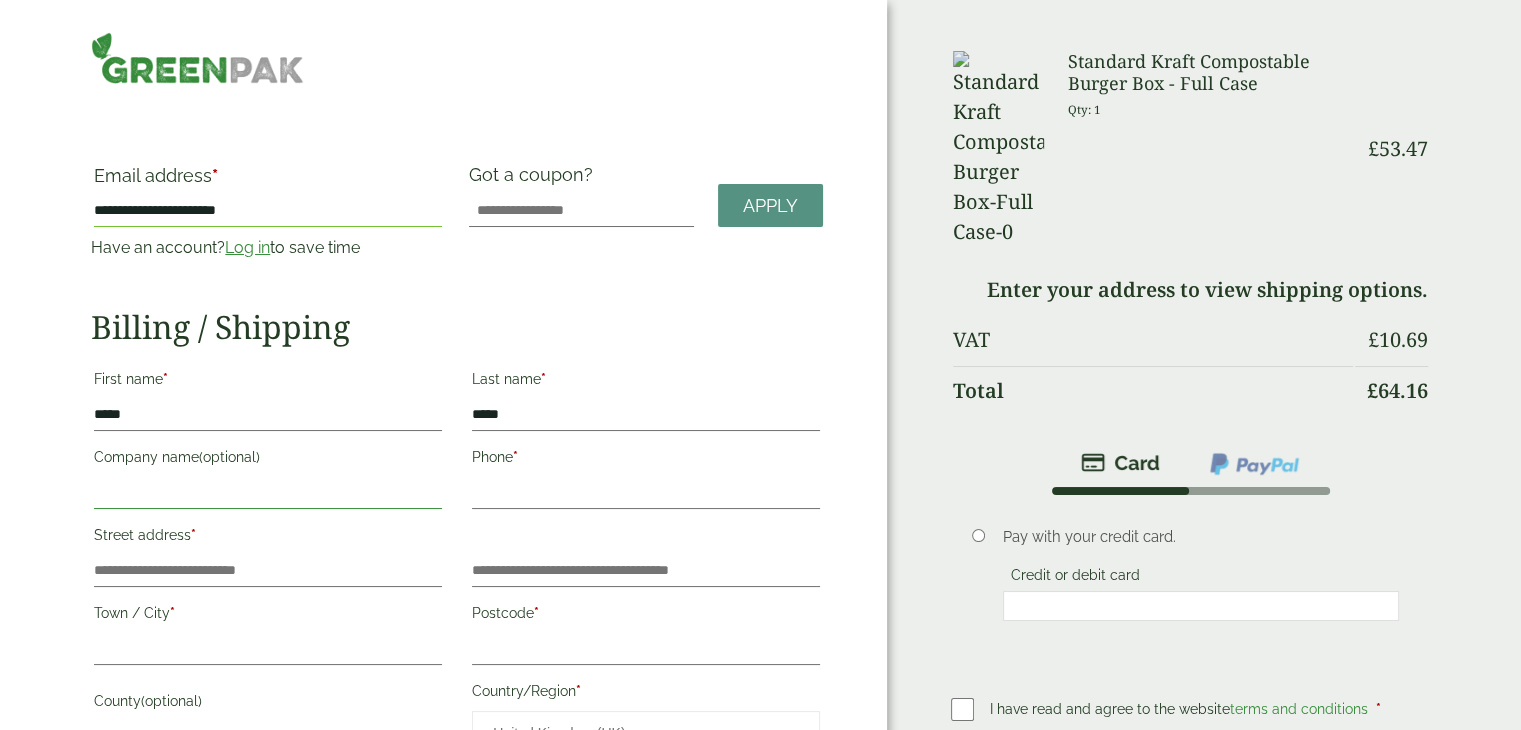 type on "**********" 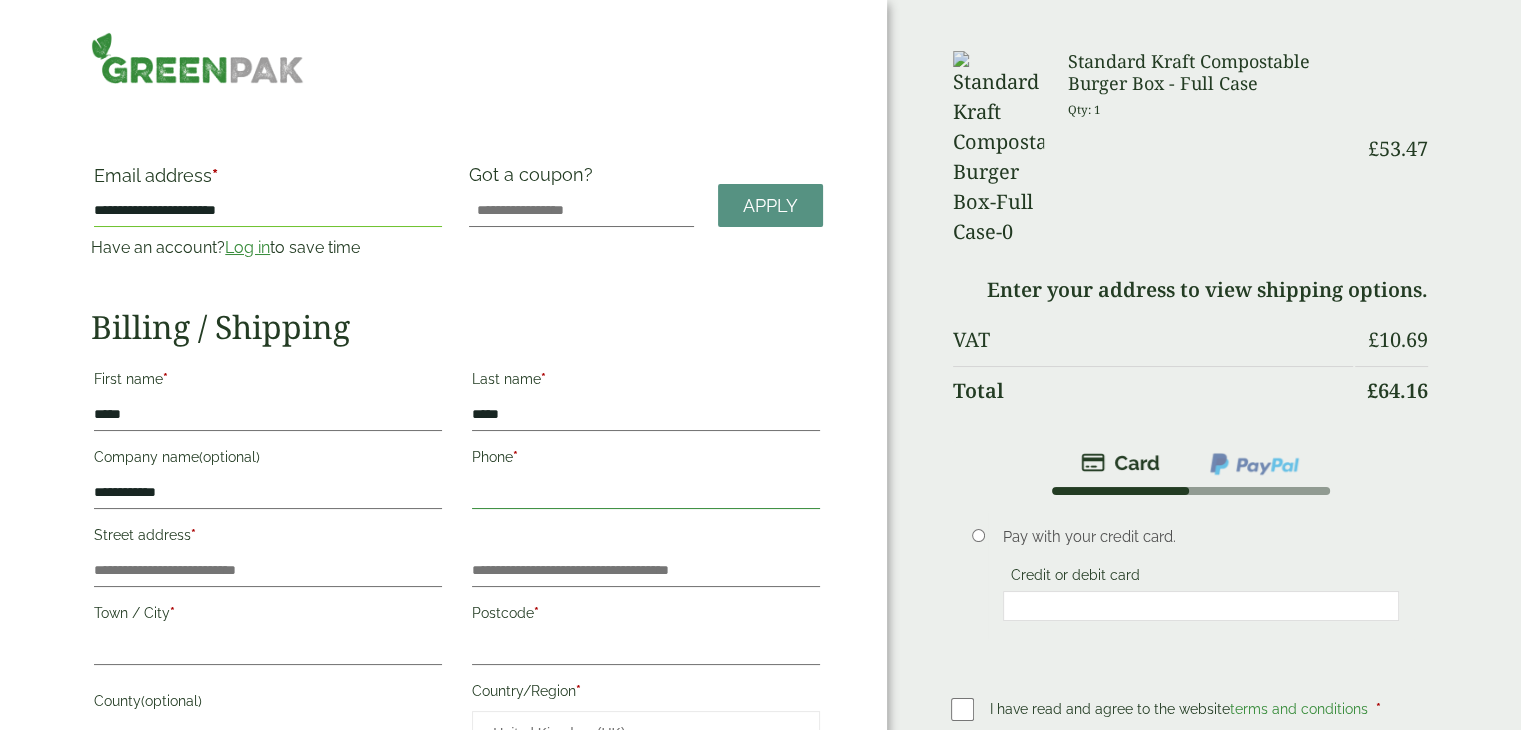 type on "**********" 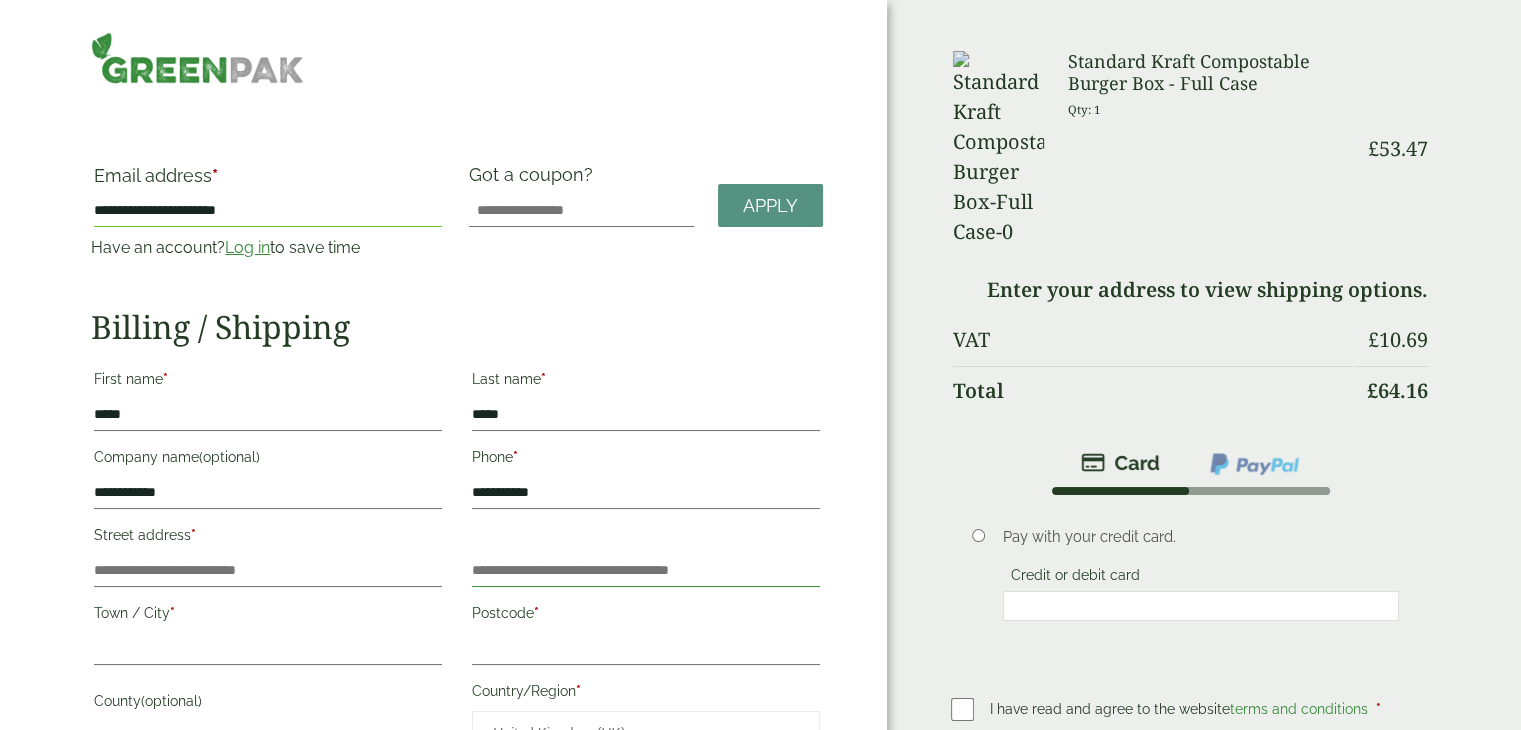 type on "**********" 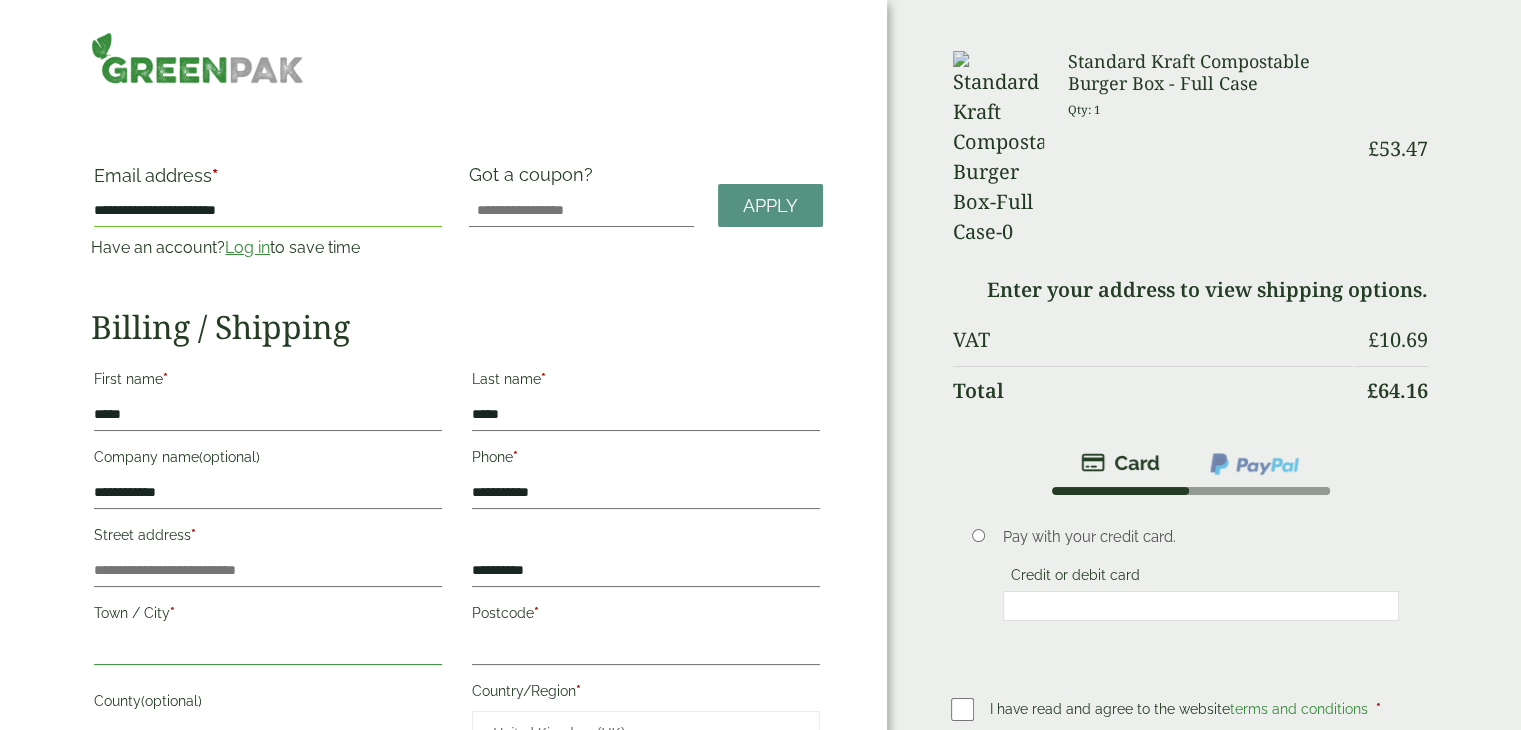 type on "**********" 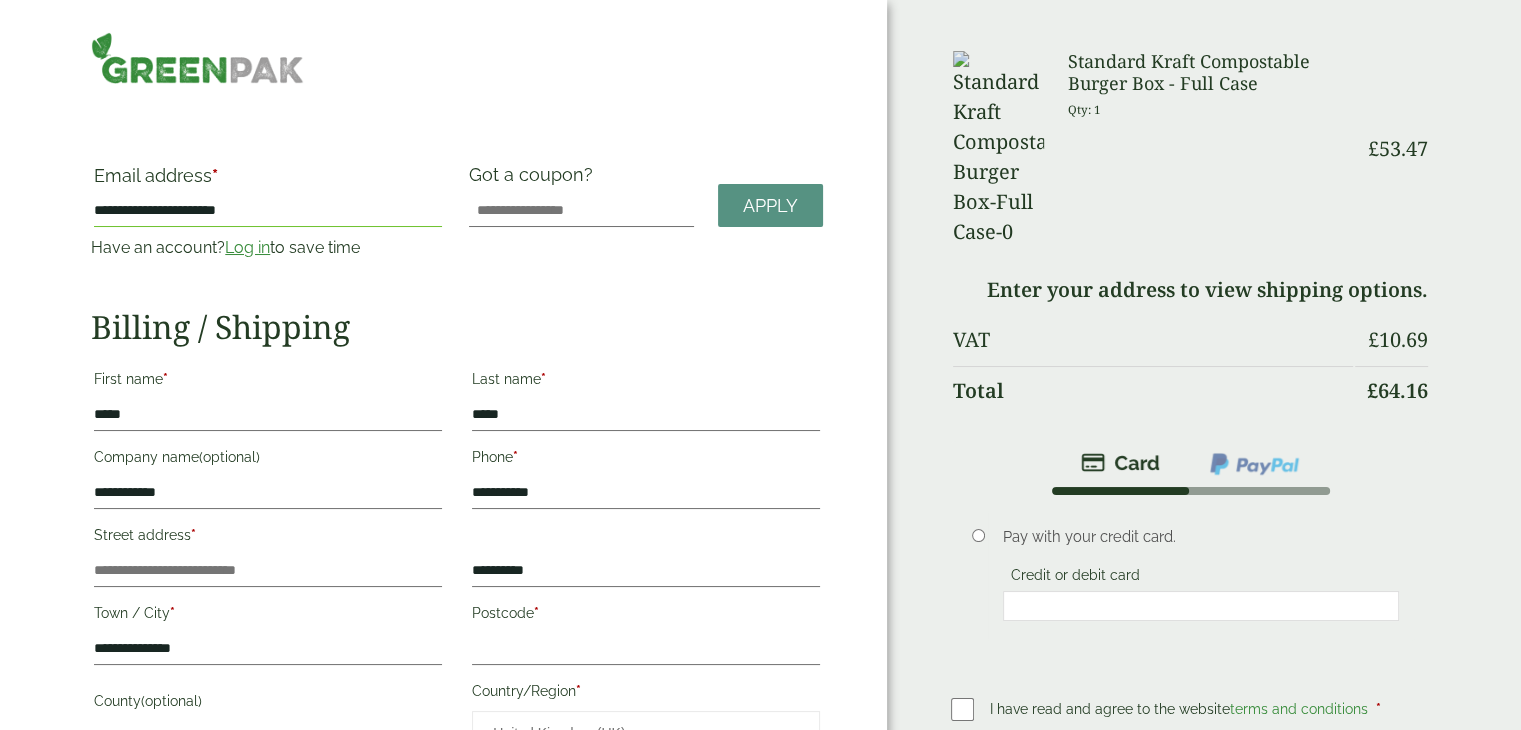type on "**********" 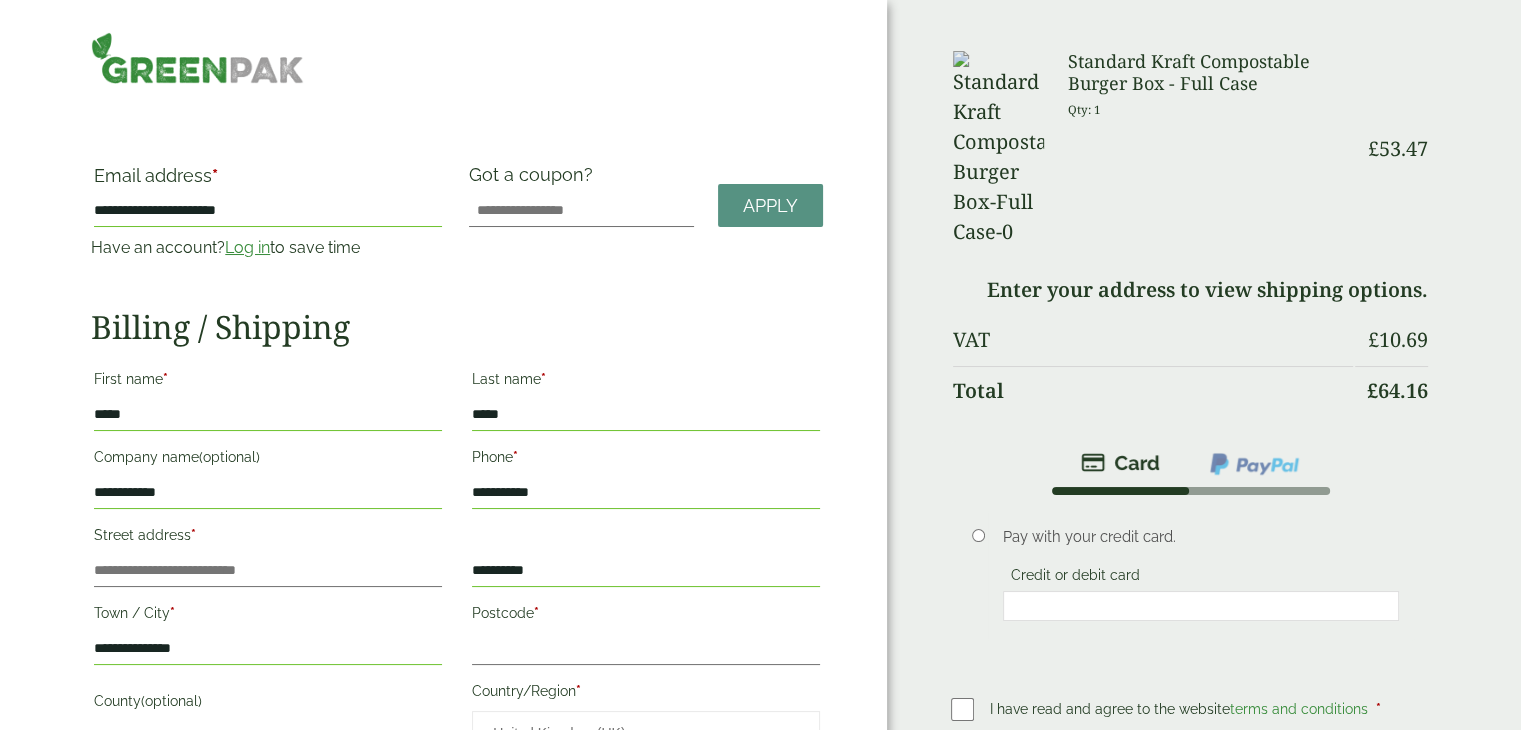 scroll, scrollTop: 23, scrollLeft: 0, axis: vertical 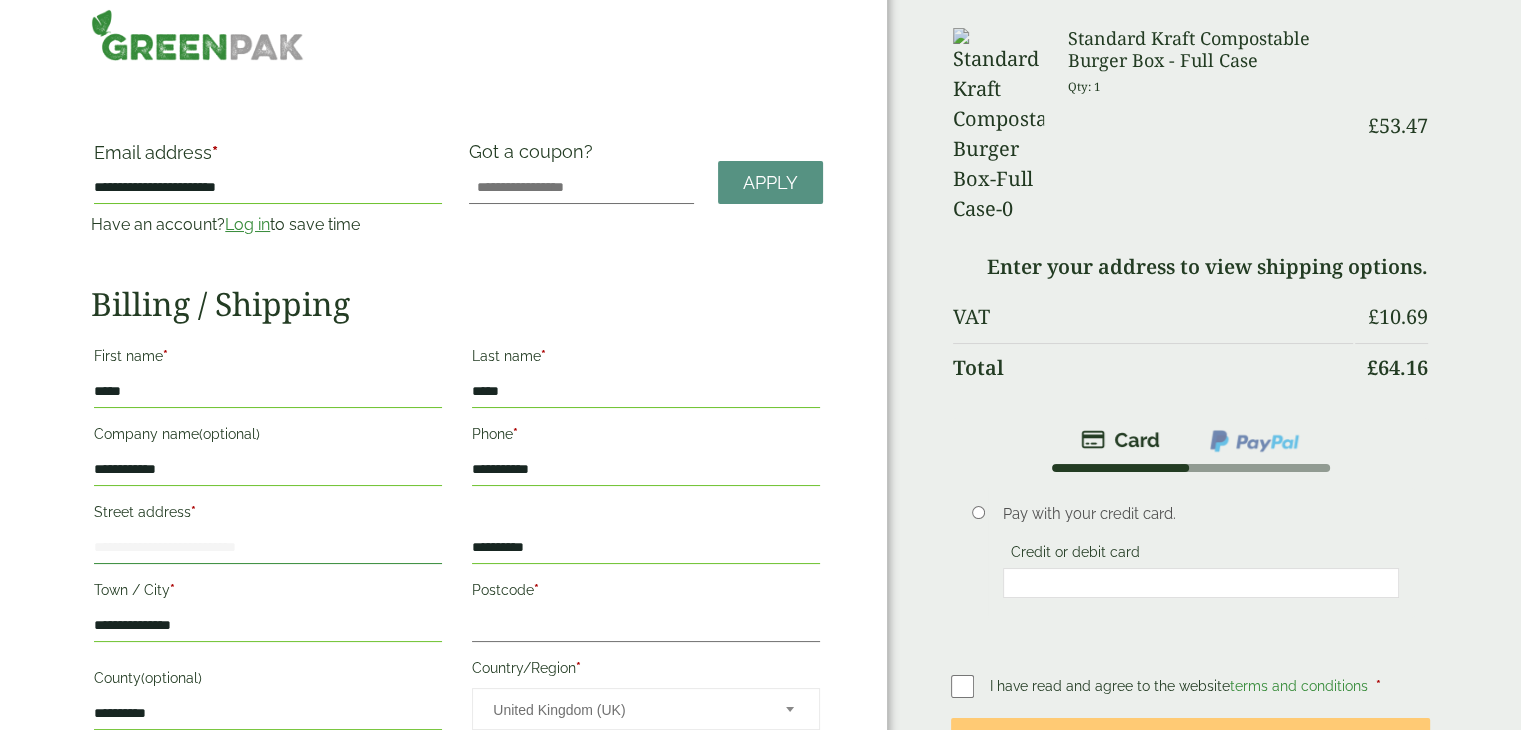 click on "Street address  *" at bounding box center [268, 548] 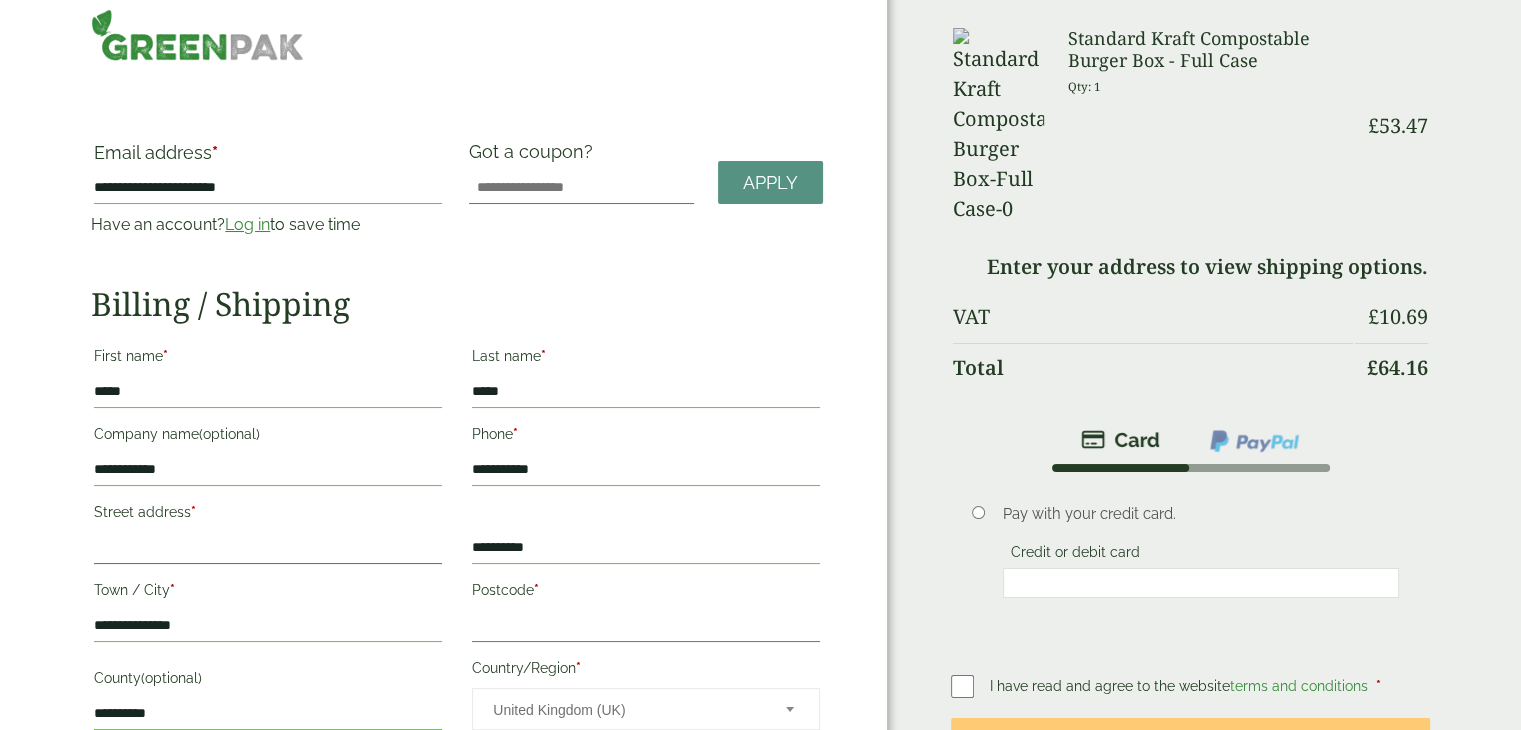 type on "*" 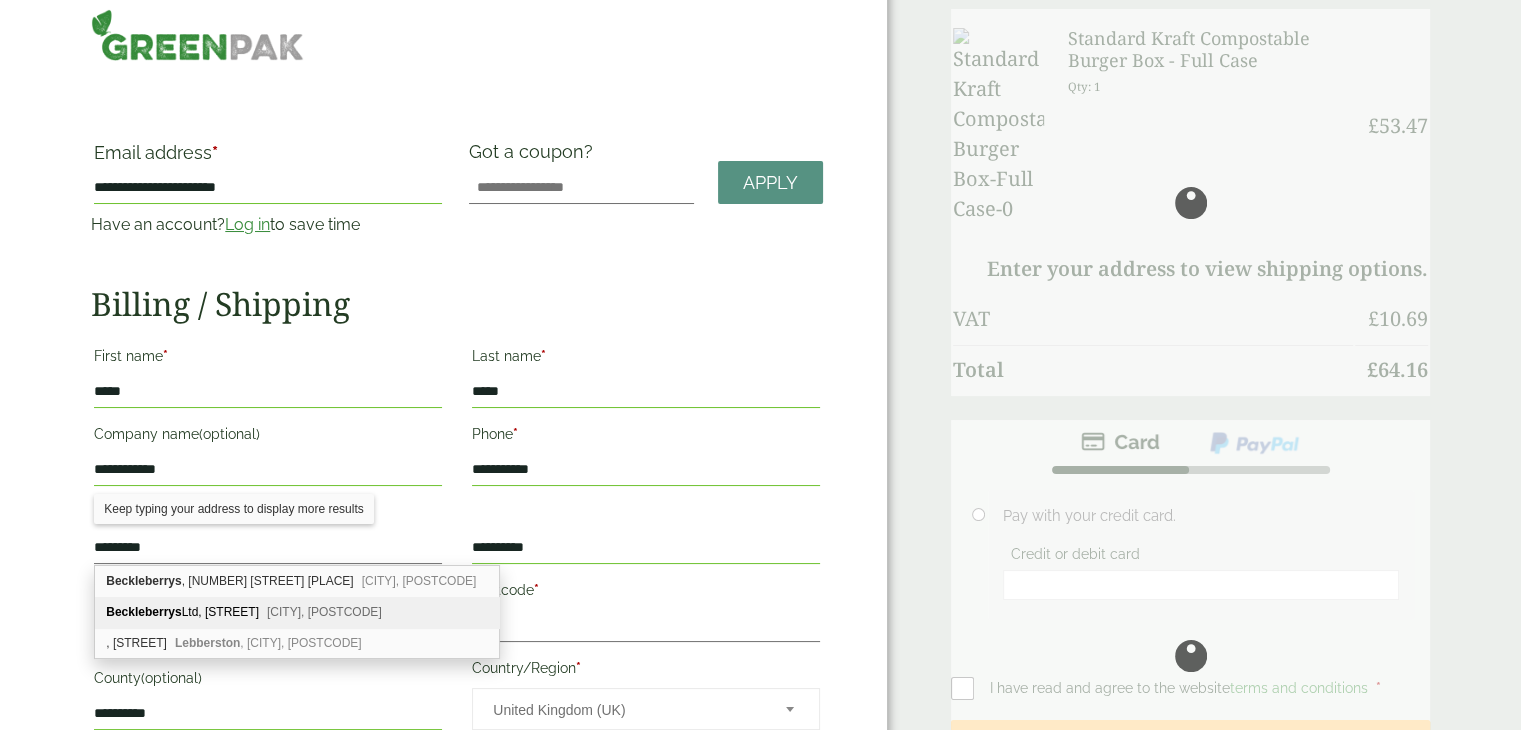 click on "Ltd, [STREET] [CITY], [POSTCODE]" at bounding box center [297, 612] 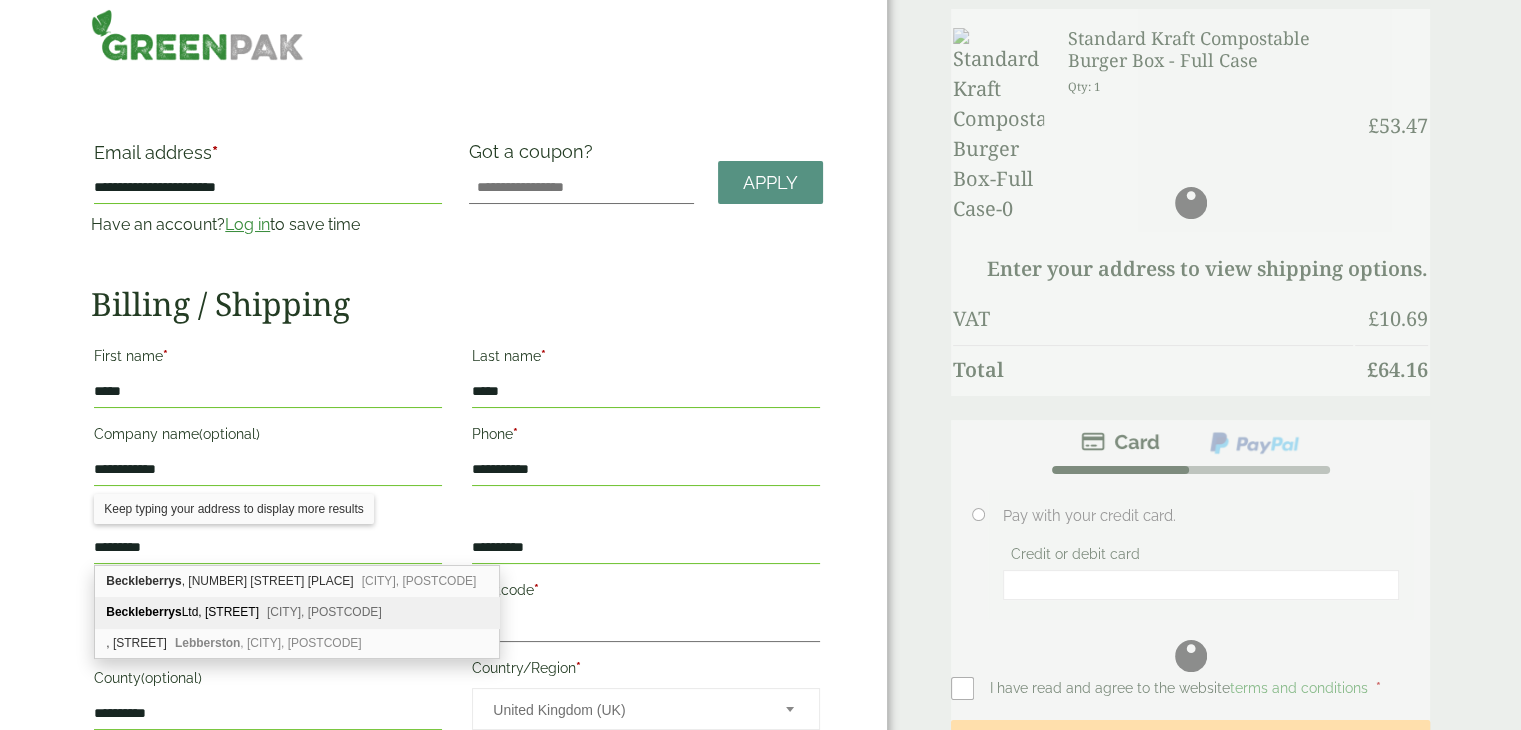 type on "**********" 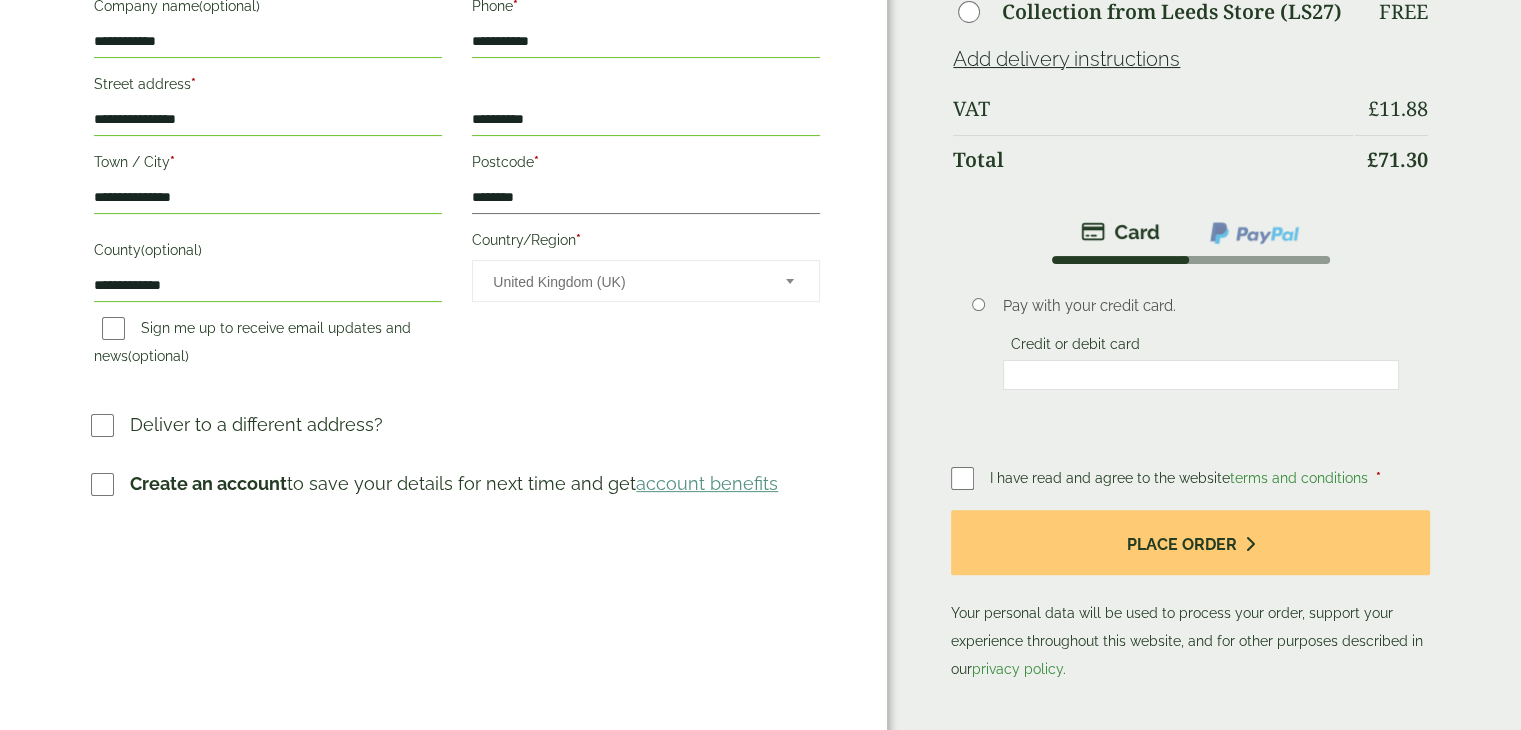 scroll, scrollTop: 454, scrollLeft: 0, axis: vertical 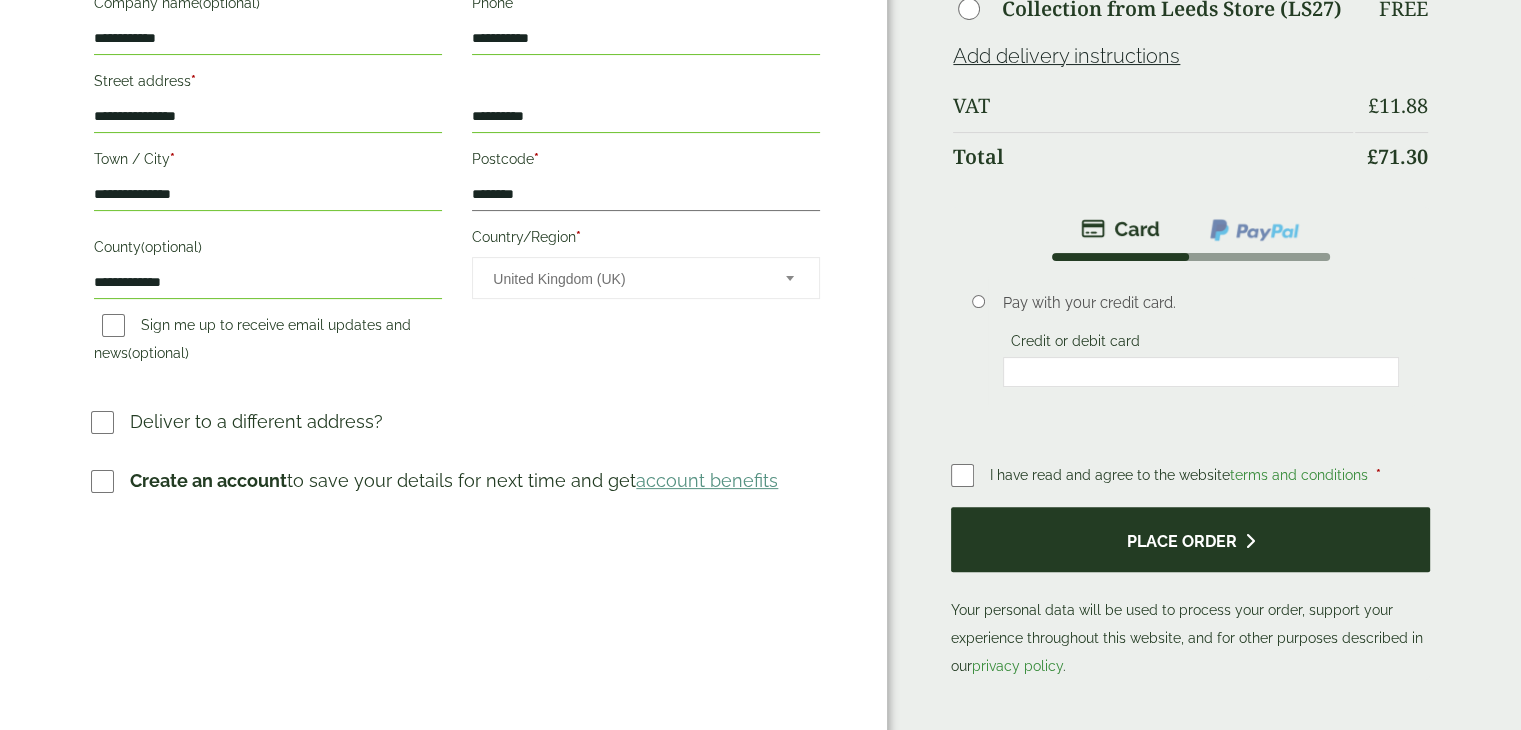 click on "Place order" at bounding box center [1190, 539] 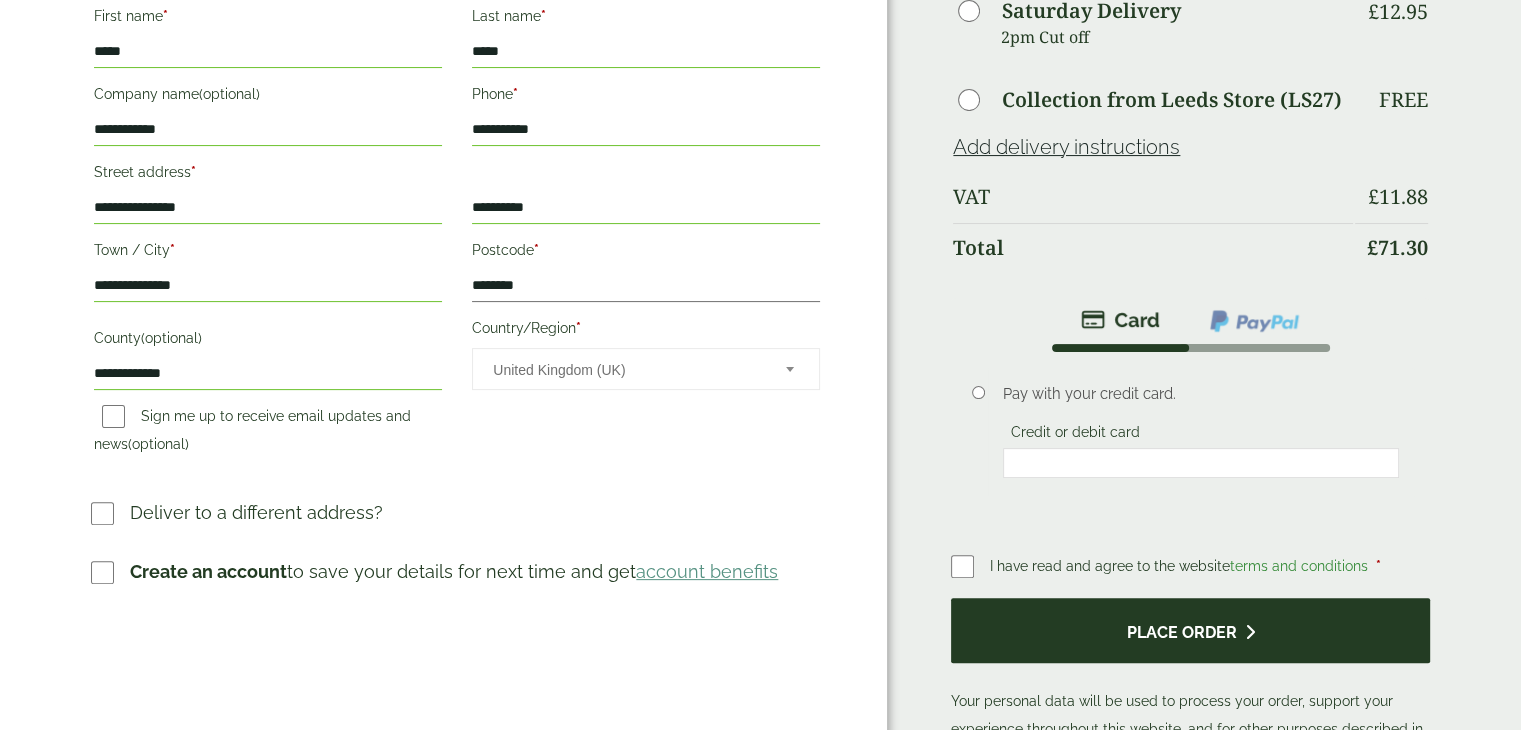 scroll, scrollTop: 0, scrollLeft: 0, axis: both 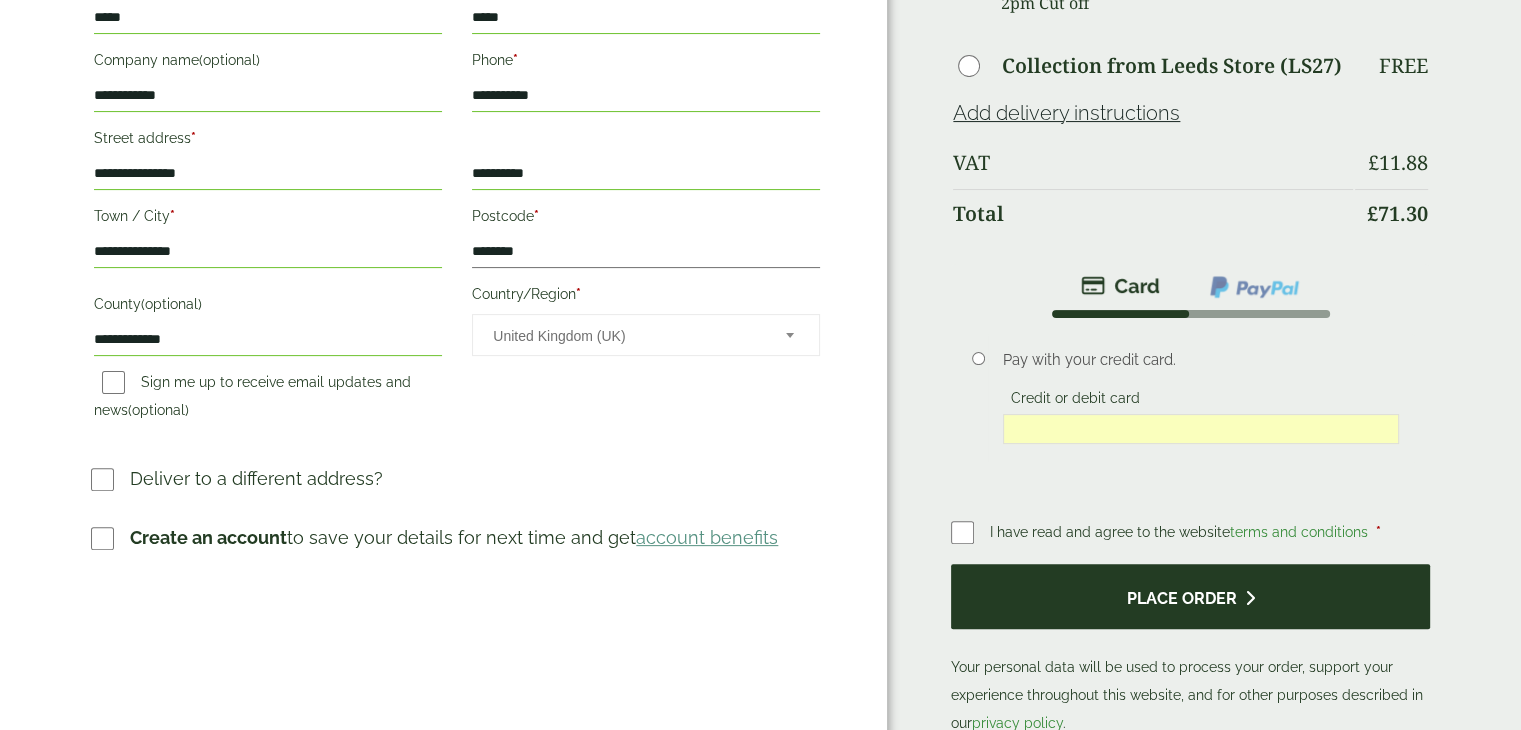 click on "Place order" at bounding box center [1190, 596] 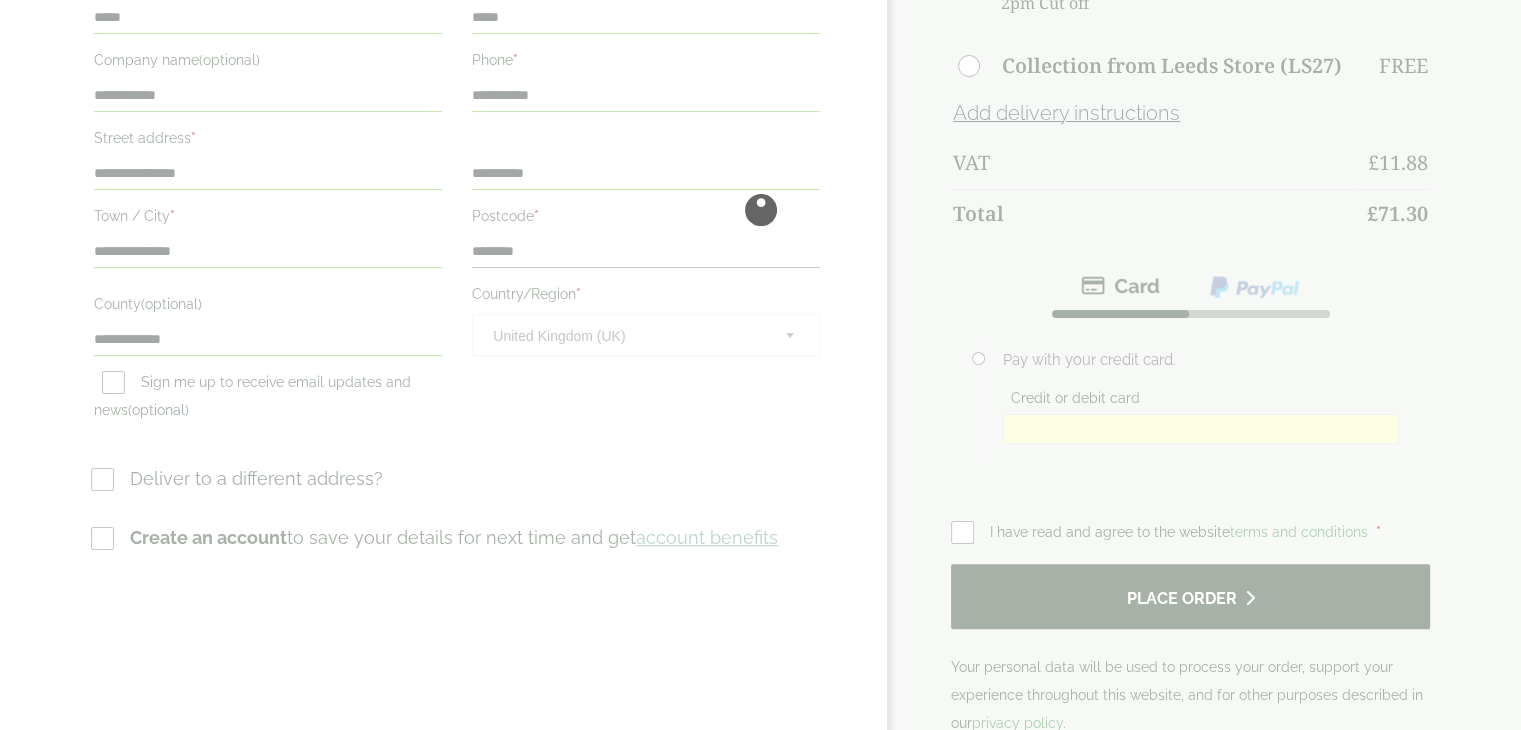 scroll, scrollTop: 0, scrollLeft: 0, axis: both 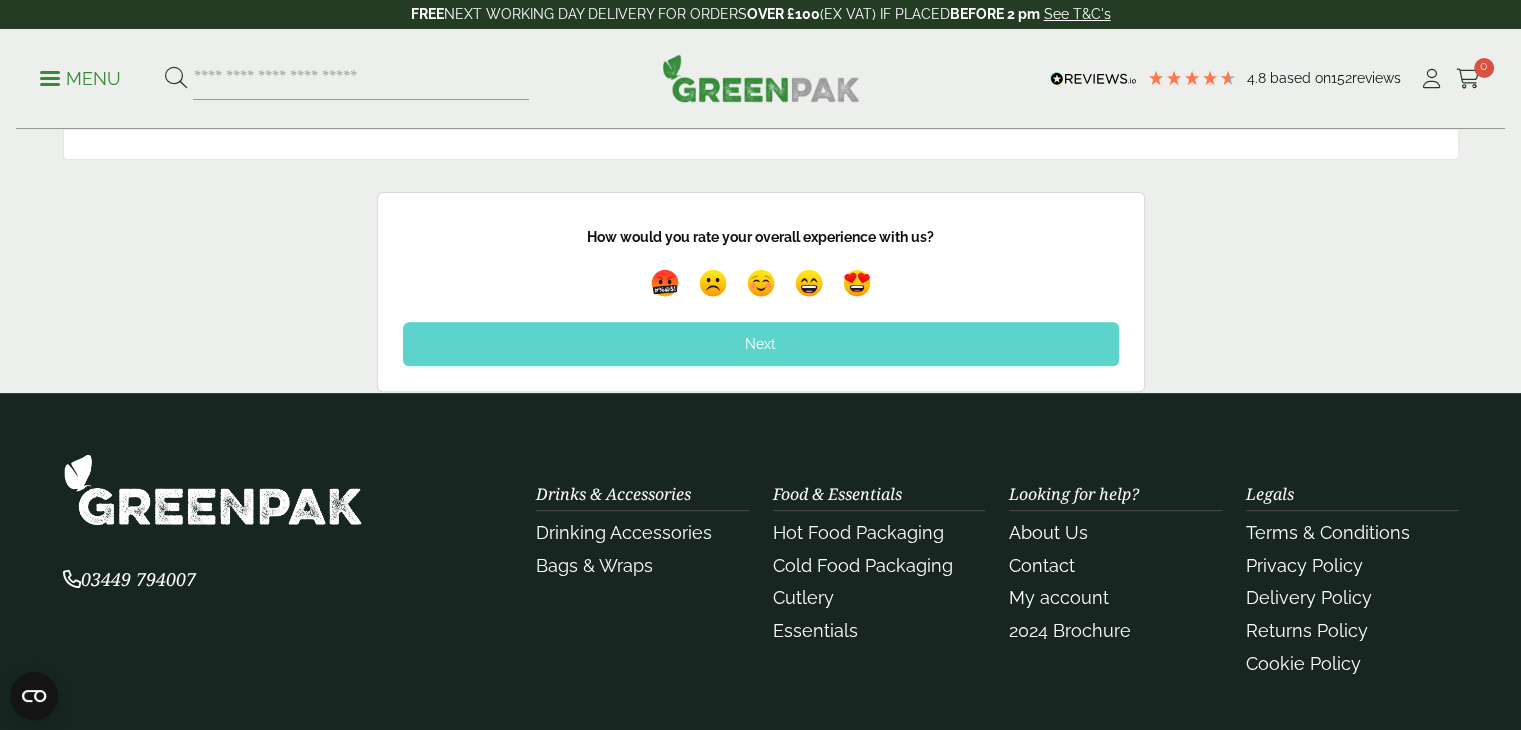 click on "Next" at bounding box center (761, 344) 